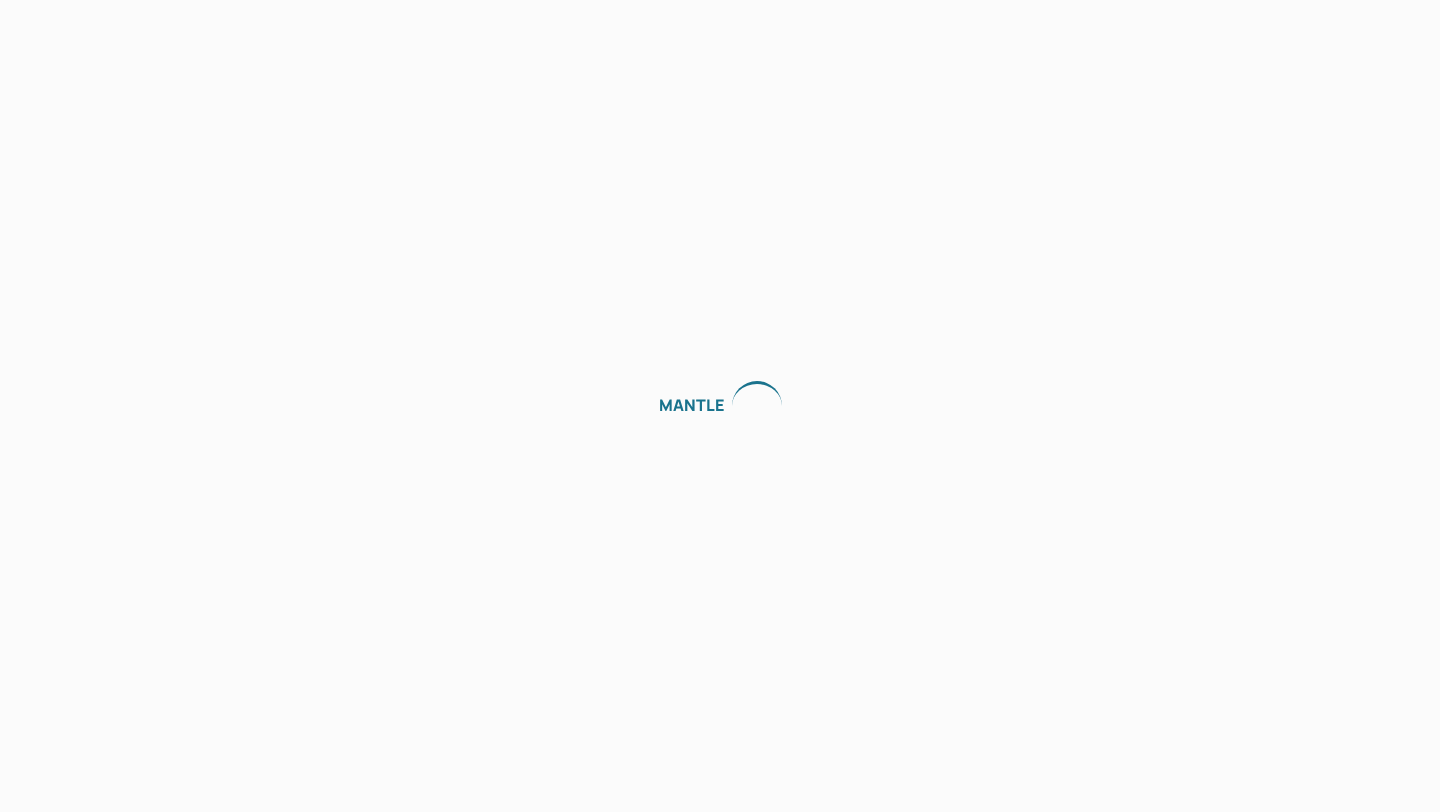 scroll, scrollTop: 0, scrollLeft: 0, axis: both 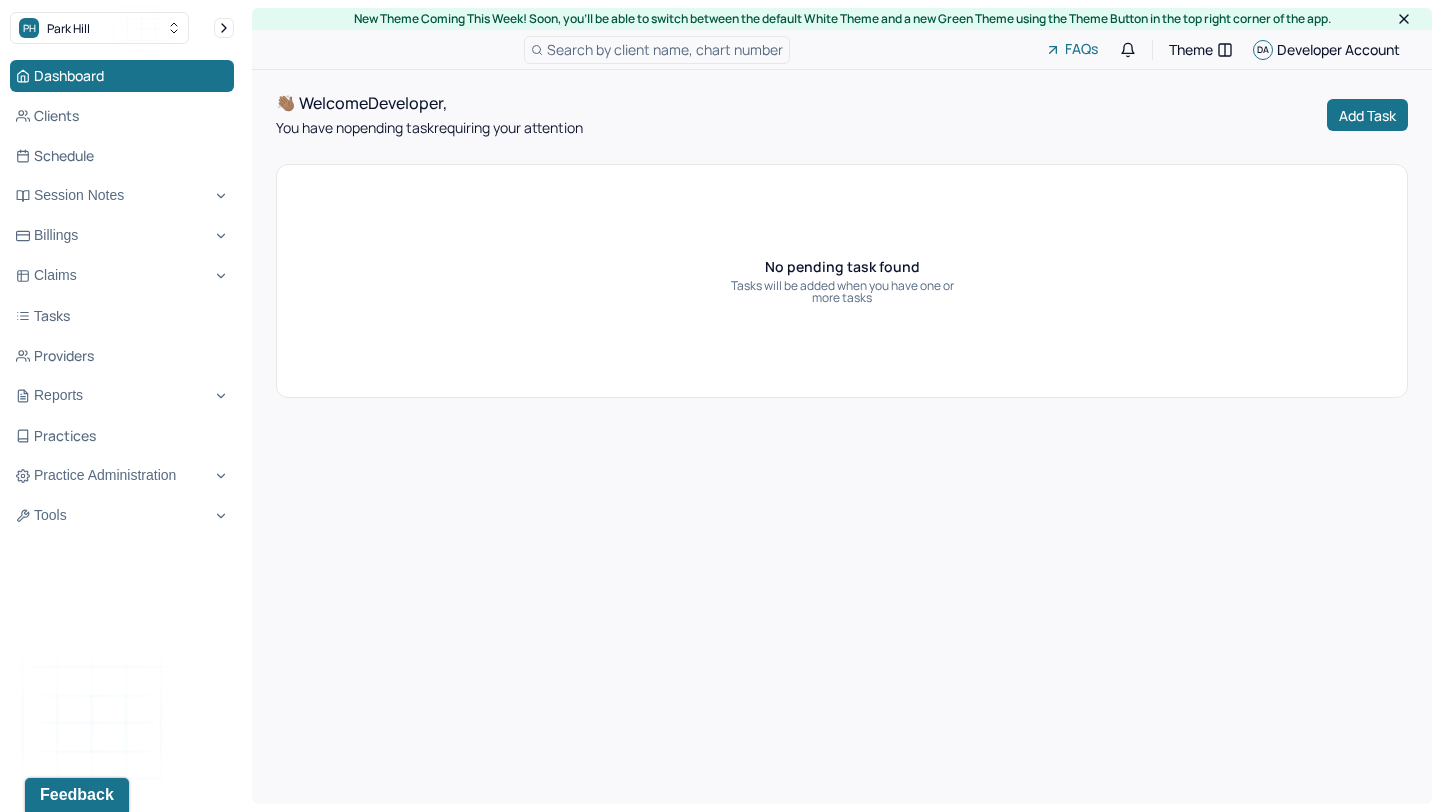 click on "Dashboard Clients Schedule Session Notes Billings Claims Tasks Providers Reports Practices Practice Administration Tools" at bounding box center [122, 296] 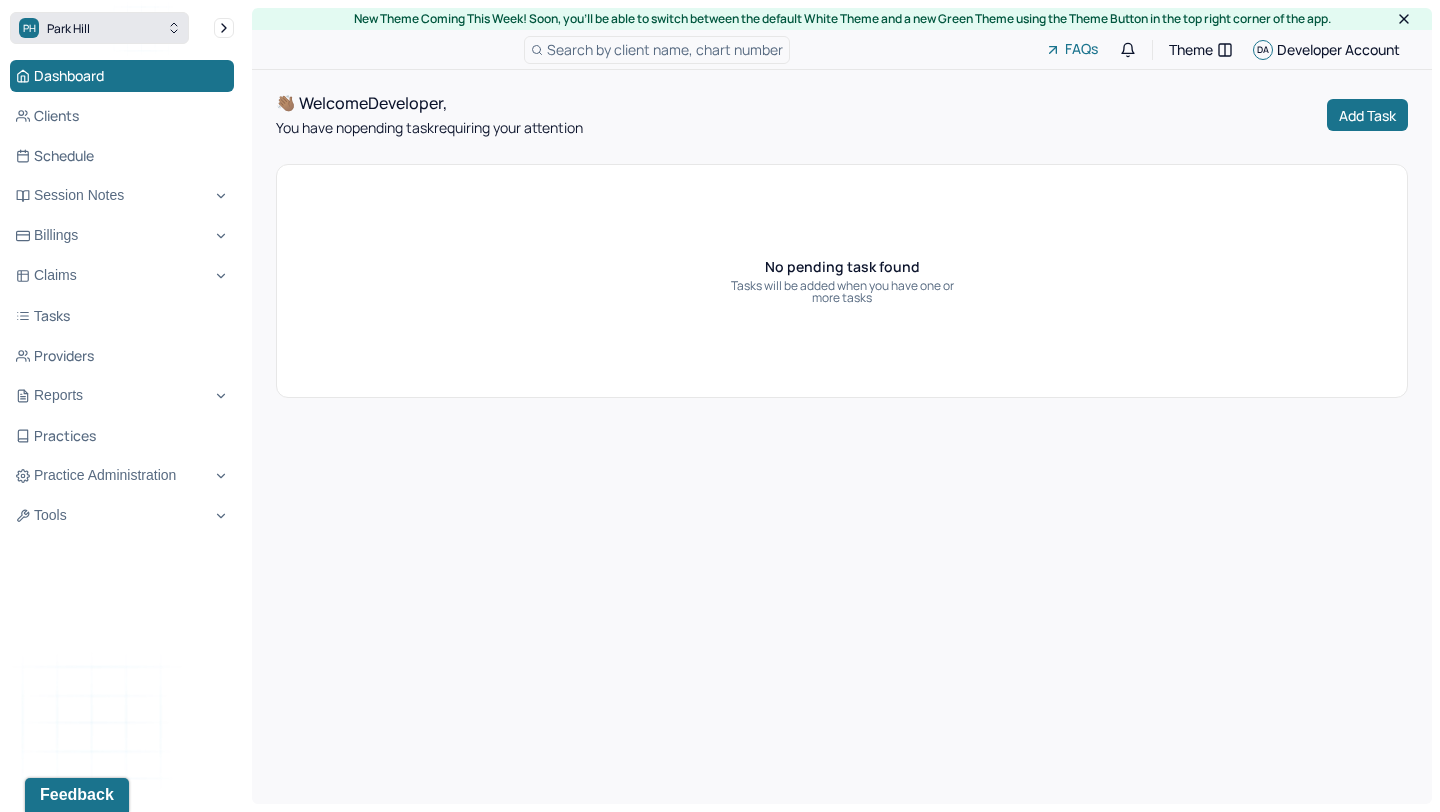 click on "PH Park Hill" at bounding box center (99, 28) 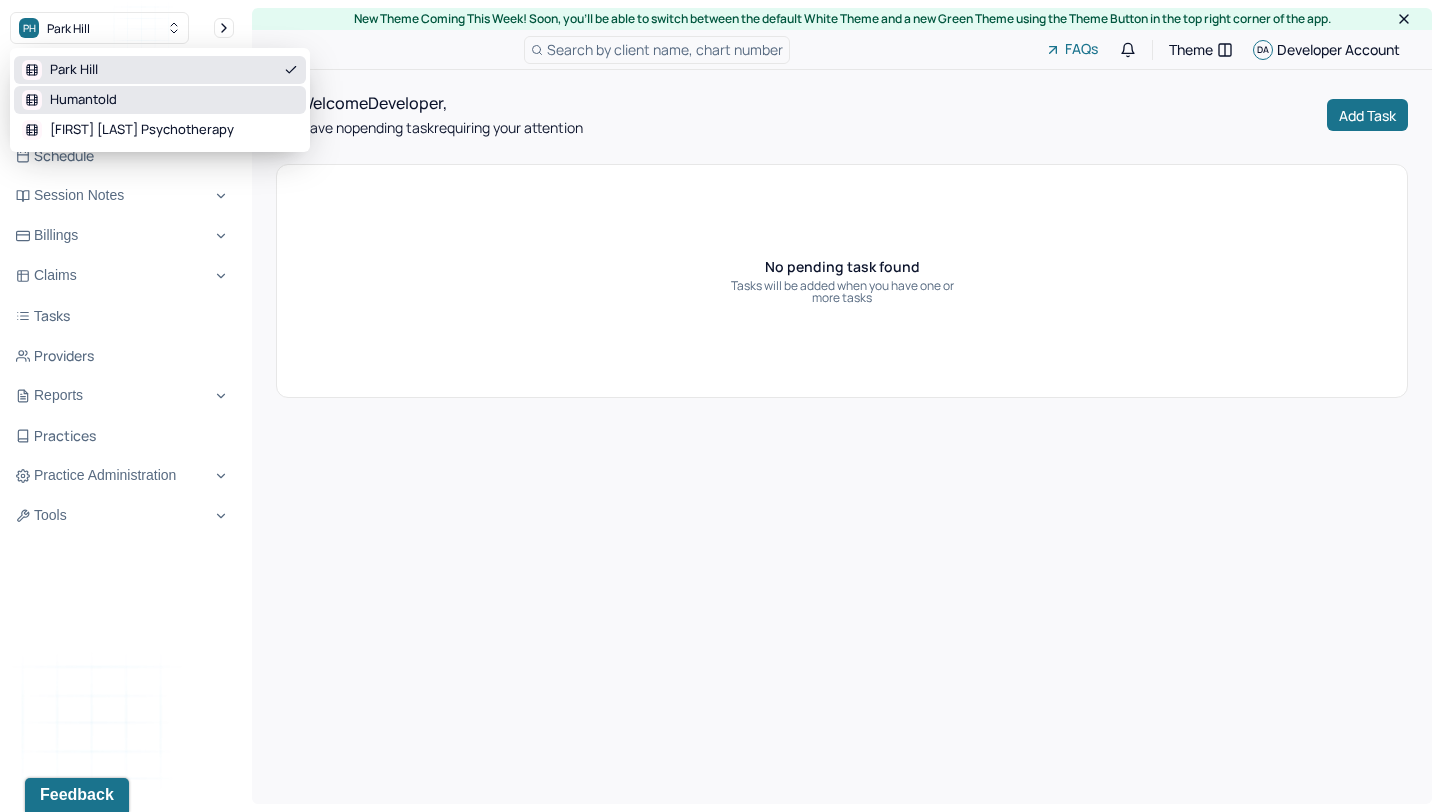 click on "Humantold" at bounding box center (83, 100) 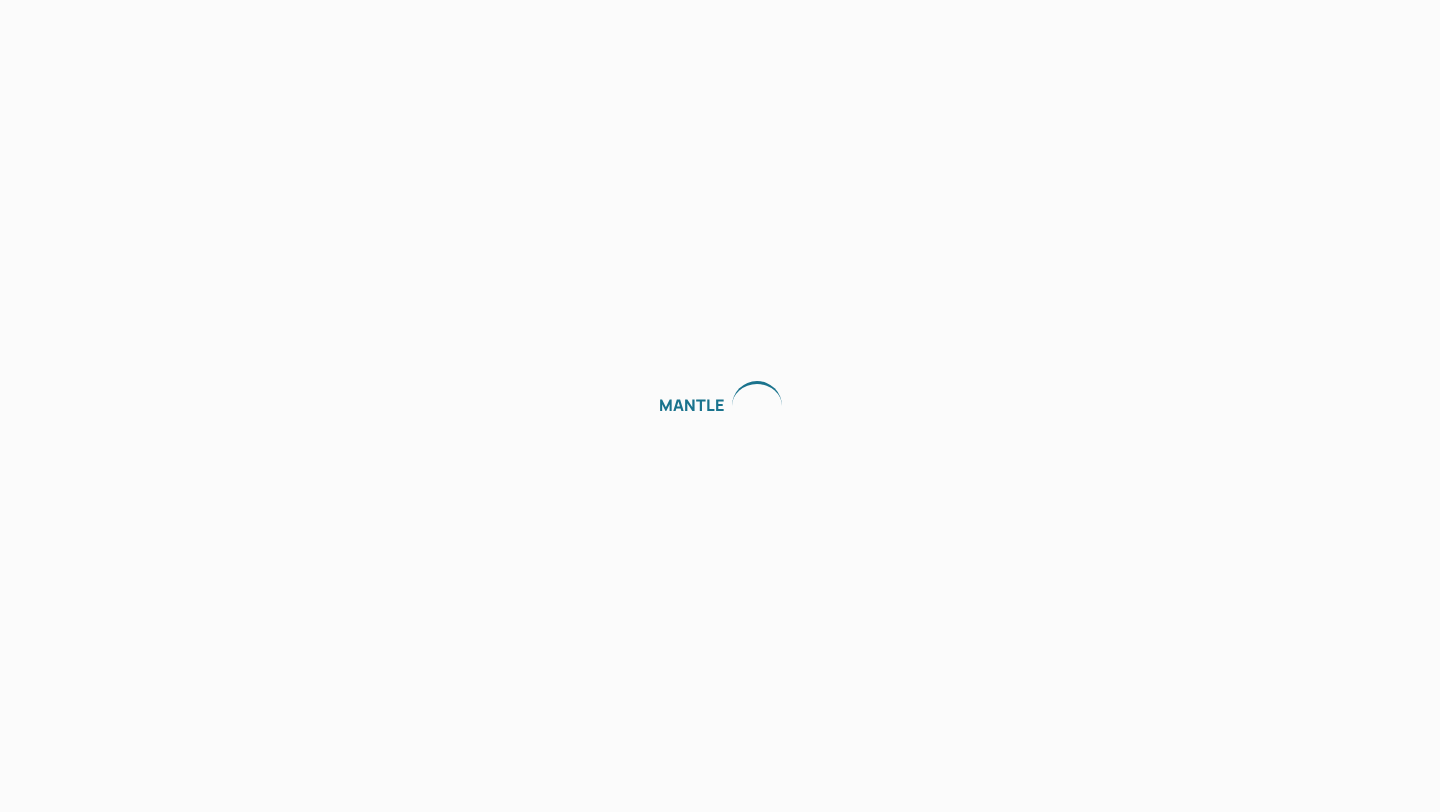 scroll, scrollTop: 0, scrollLeft: 0, axis: both 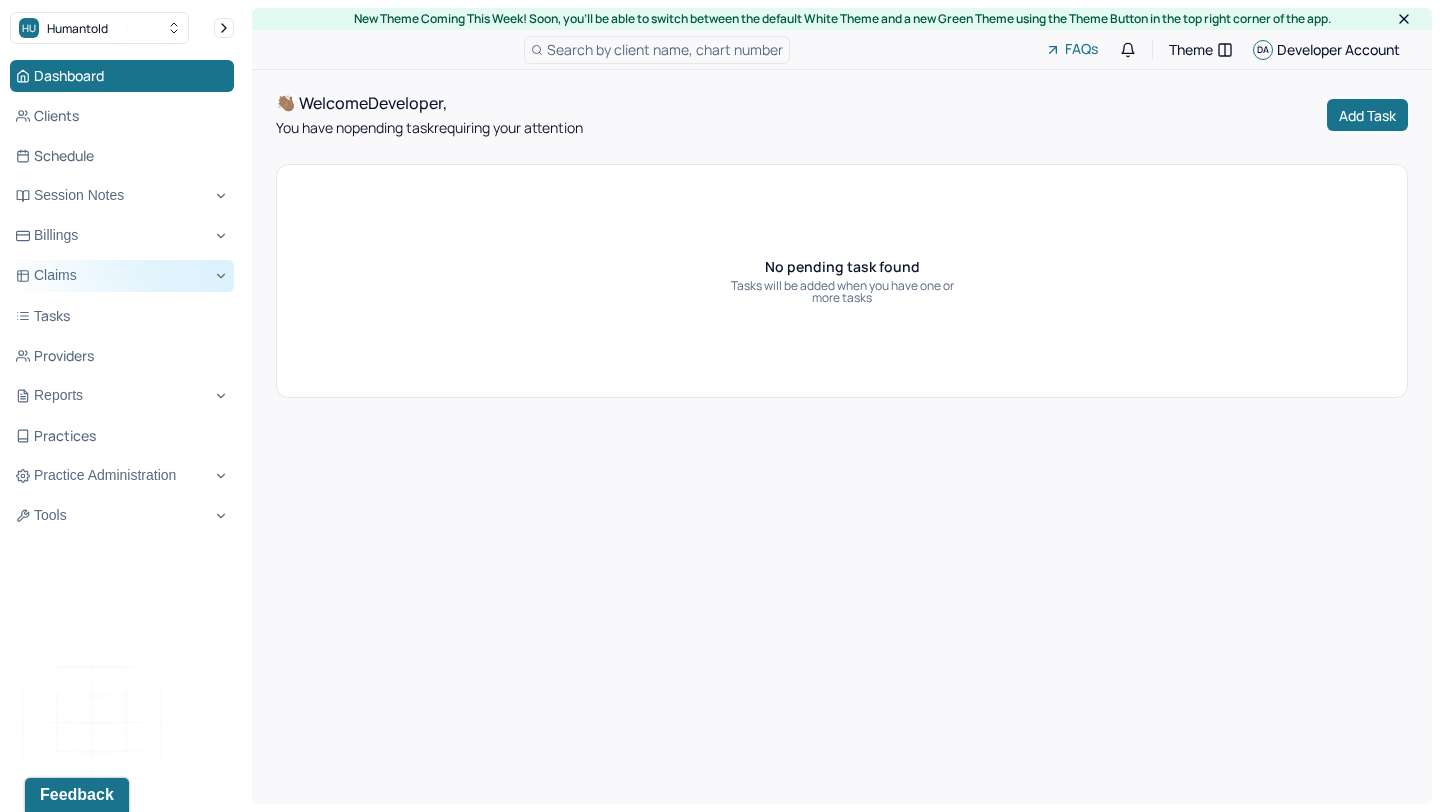 click on "Claims" at bounding box center (122, 276) 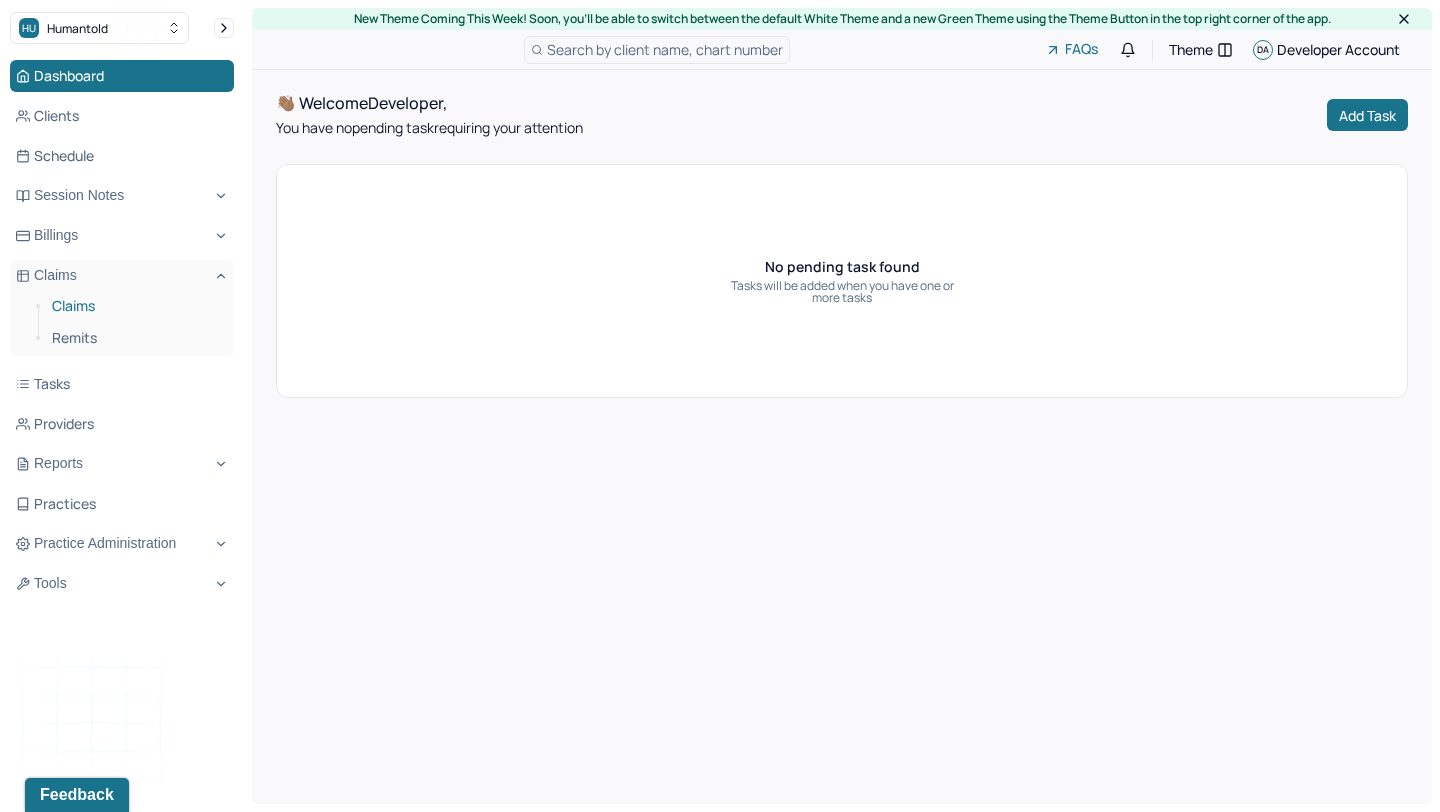 click on "Claims" at bounding box center (135, 306) 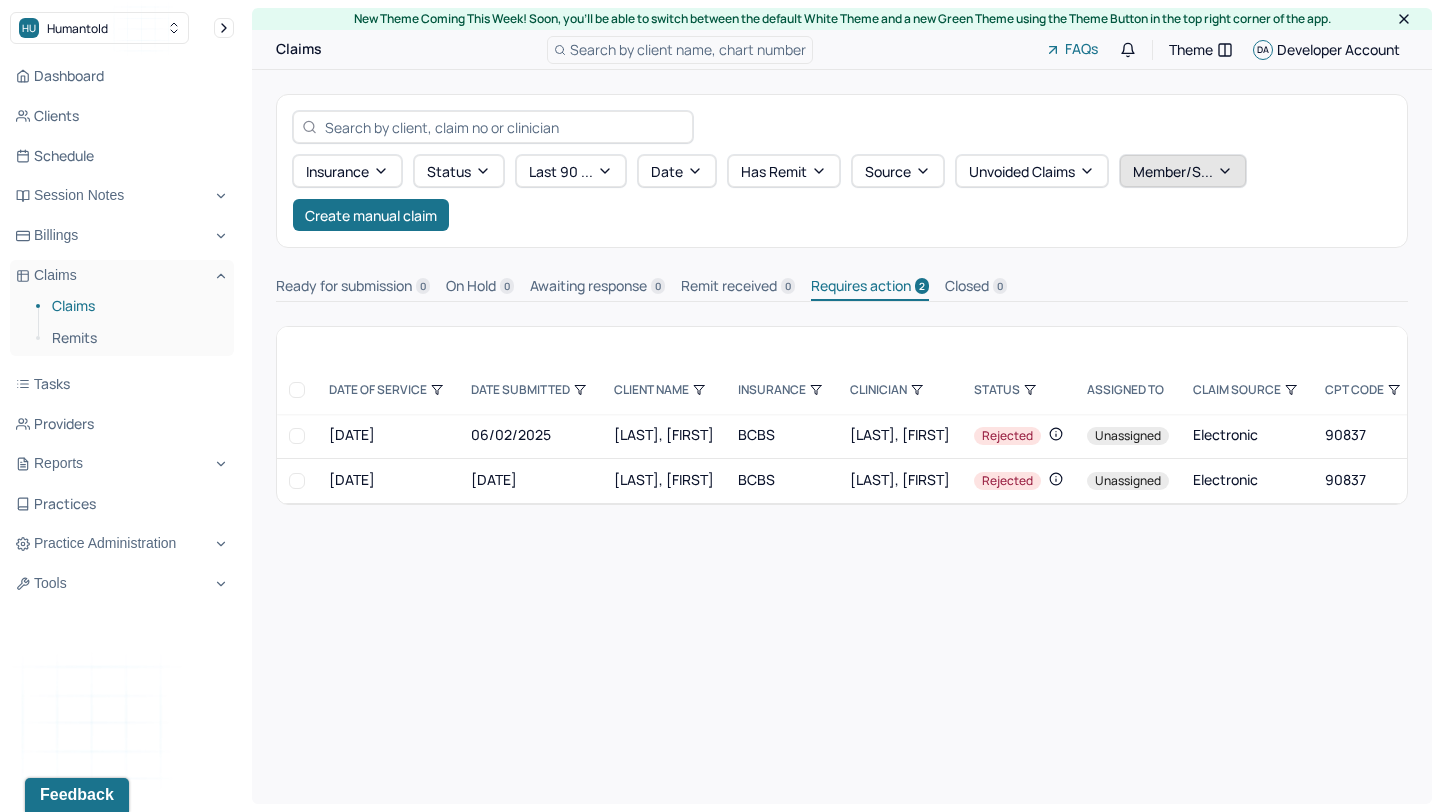 click on "member/s..." at bounding box center (1183, 171) 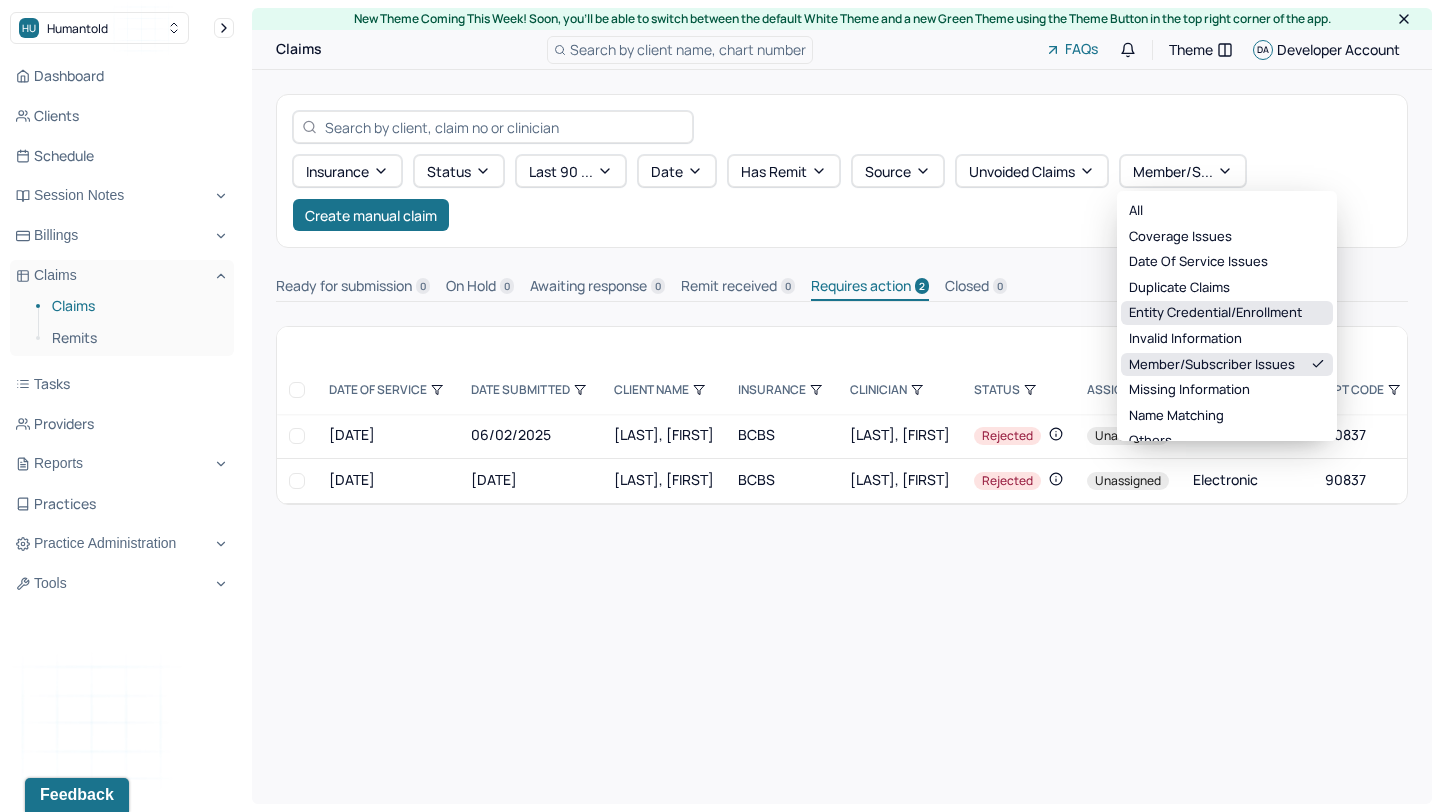 click on "entity credential/enrollment" at bounding box center [1227, 313] 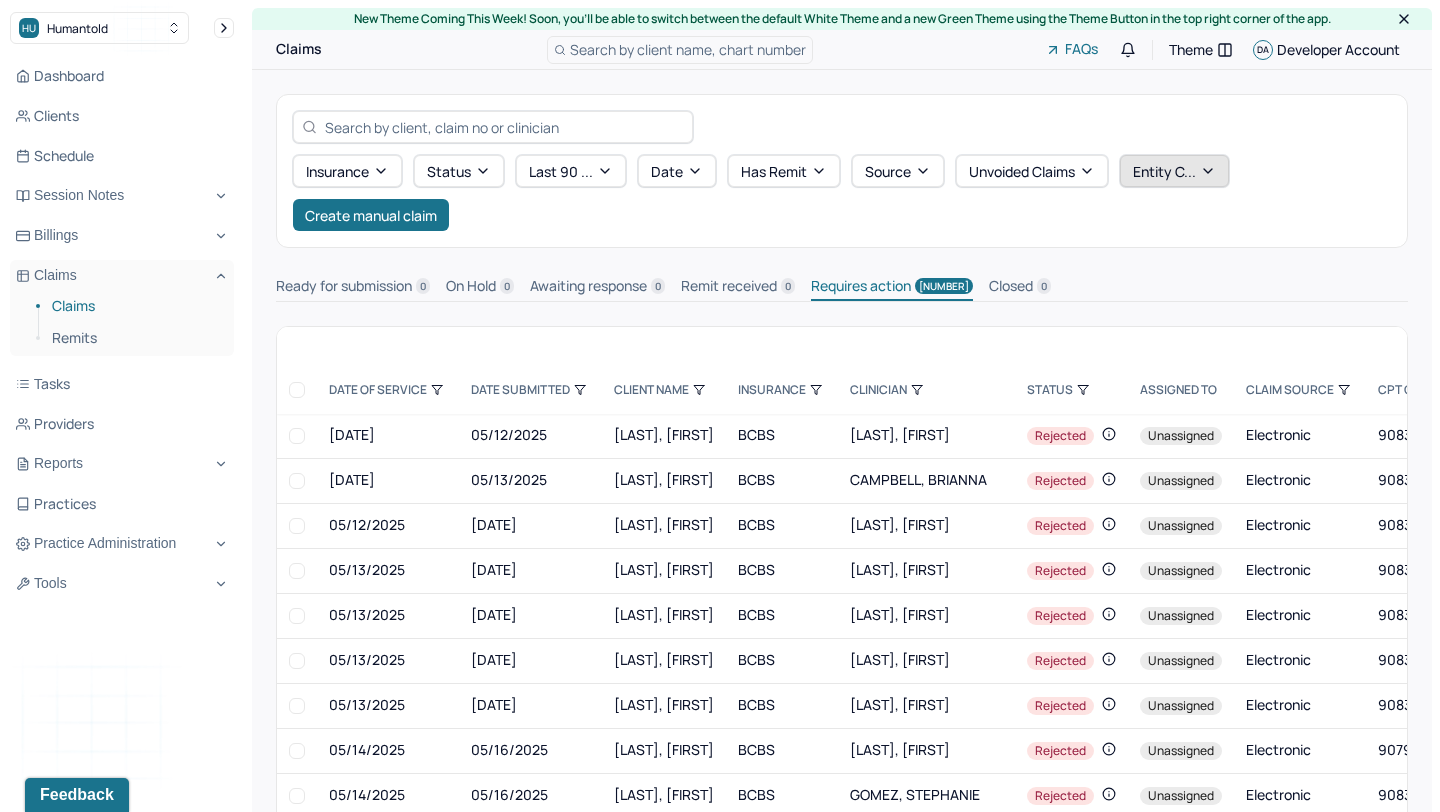 click on "entity c..." at bounding box center (1174, 171) 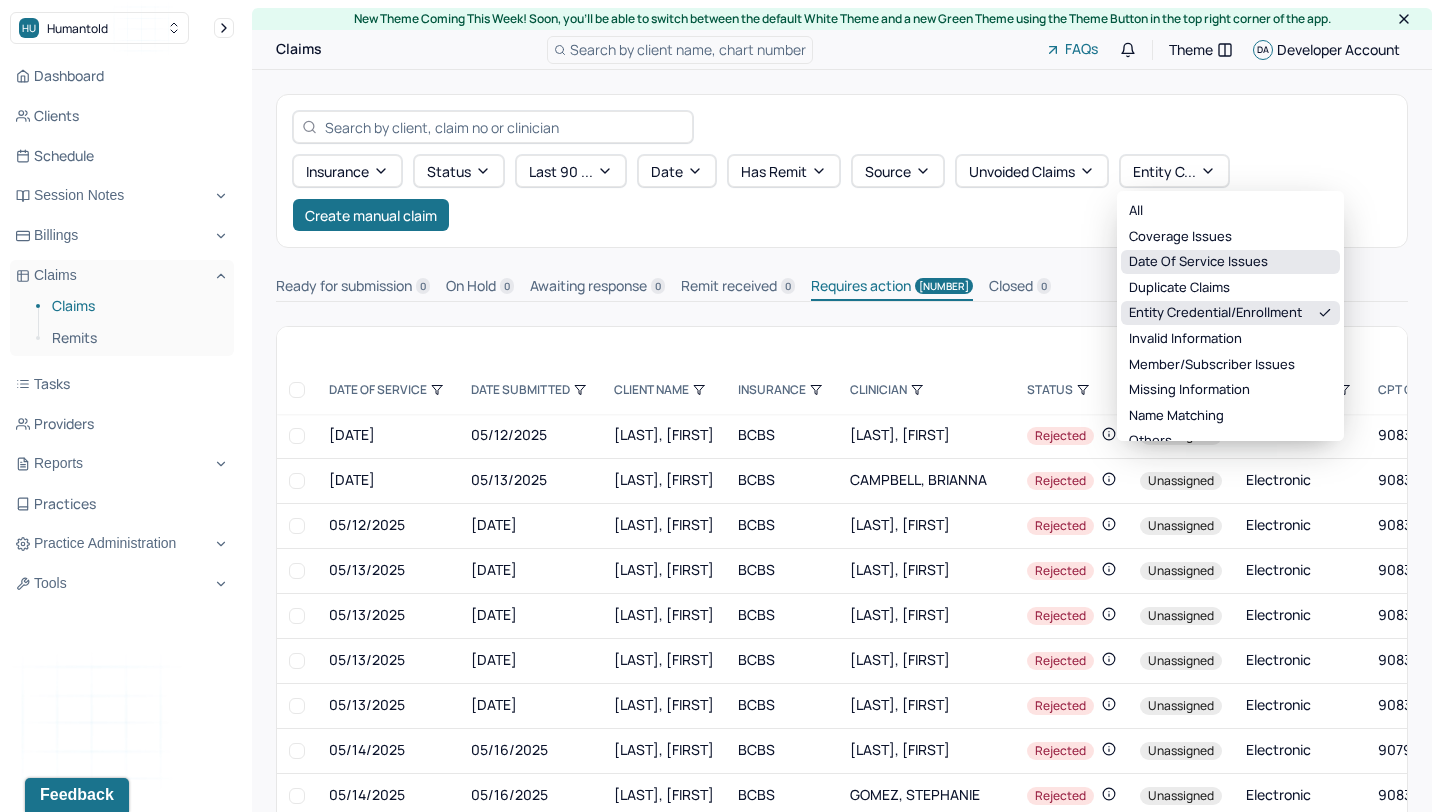 click on "date of service issues" at bounding box center (1230, 262) 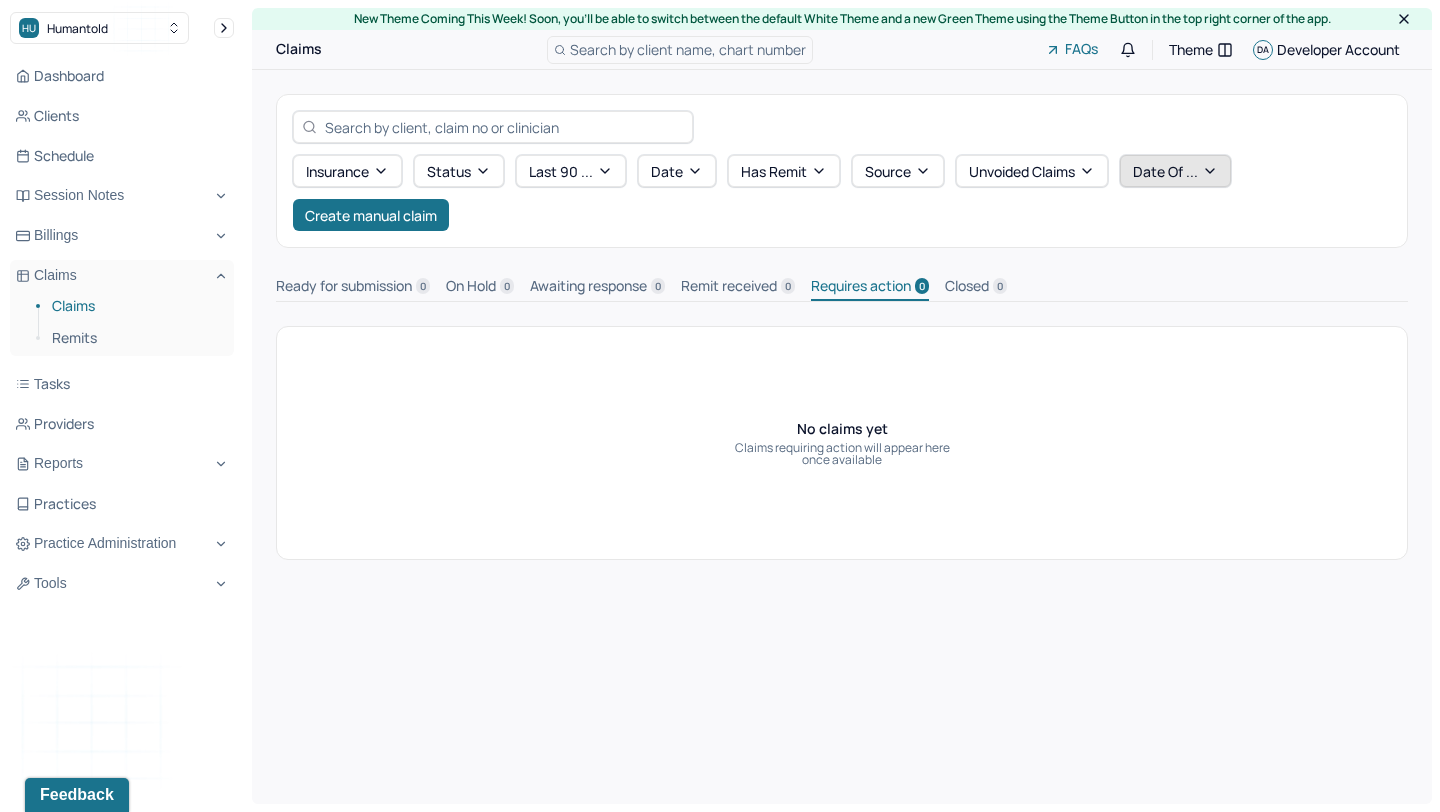 click on "date of ..." at bounding box center [1175, 171] 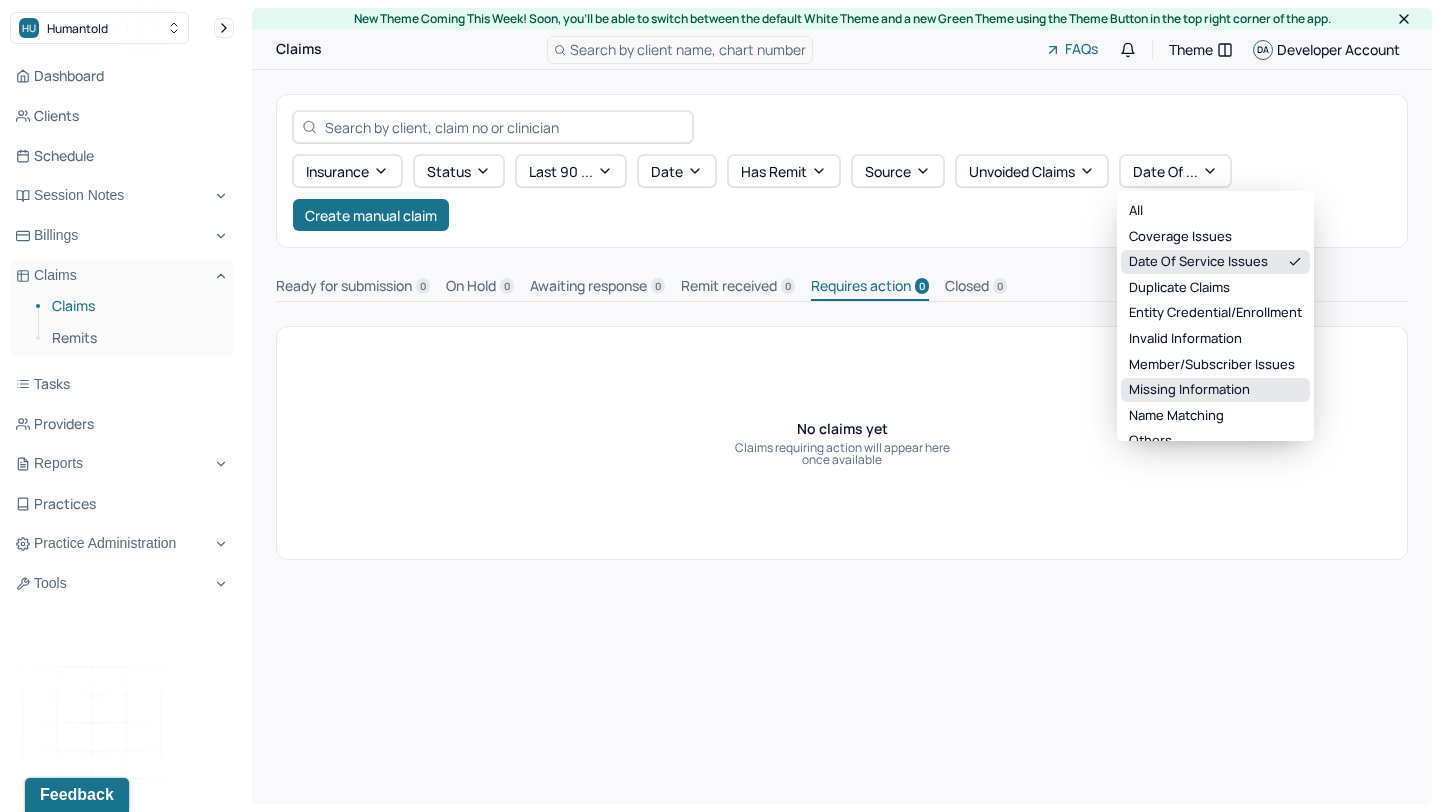 scroll, scrollTop: 45, scrollLeft: 0, axis: vertical 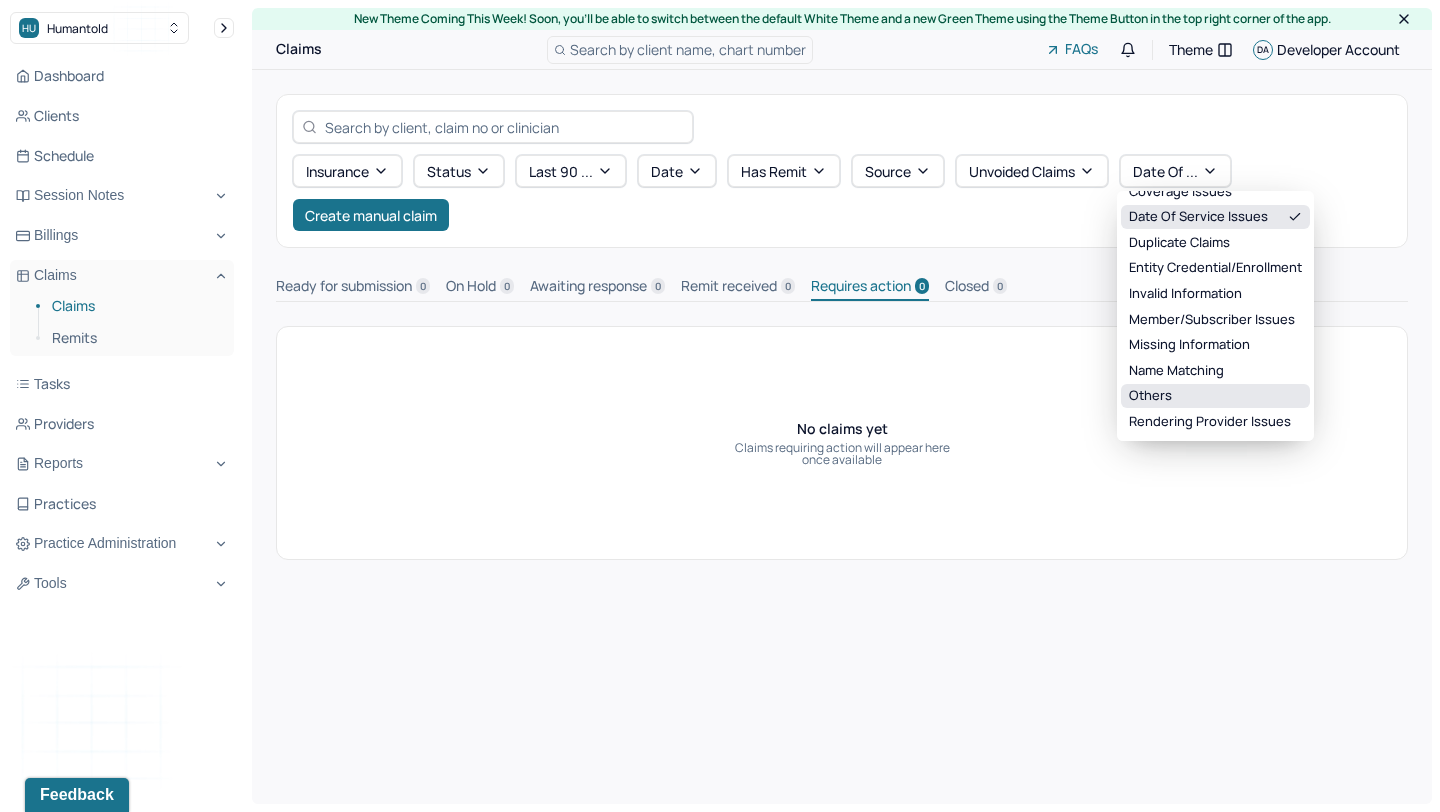 click on "others" at bounding box center [1215, 396] 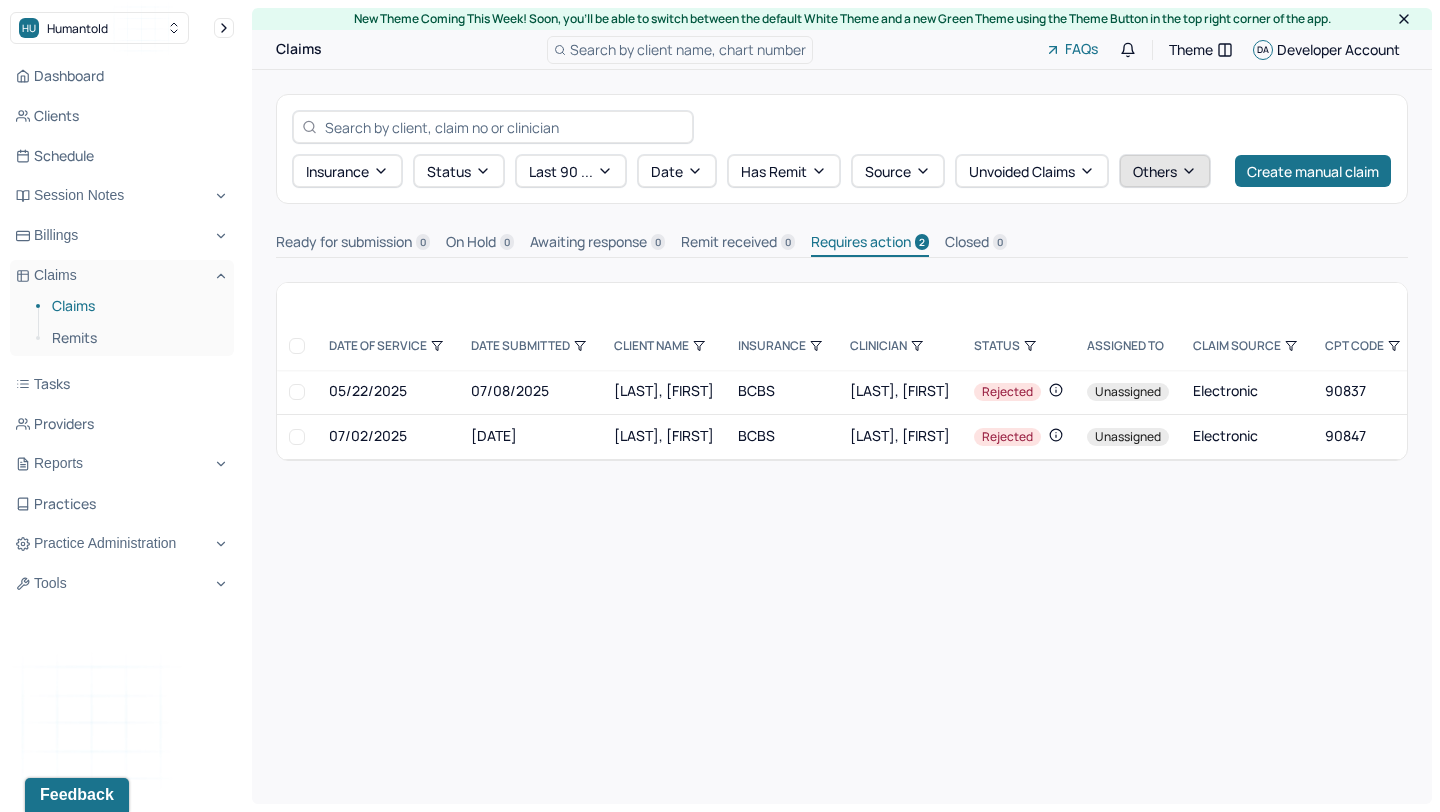 click on "others" at bounding box center (1165, 171) 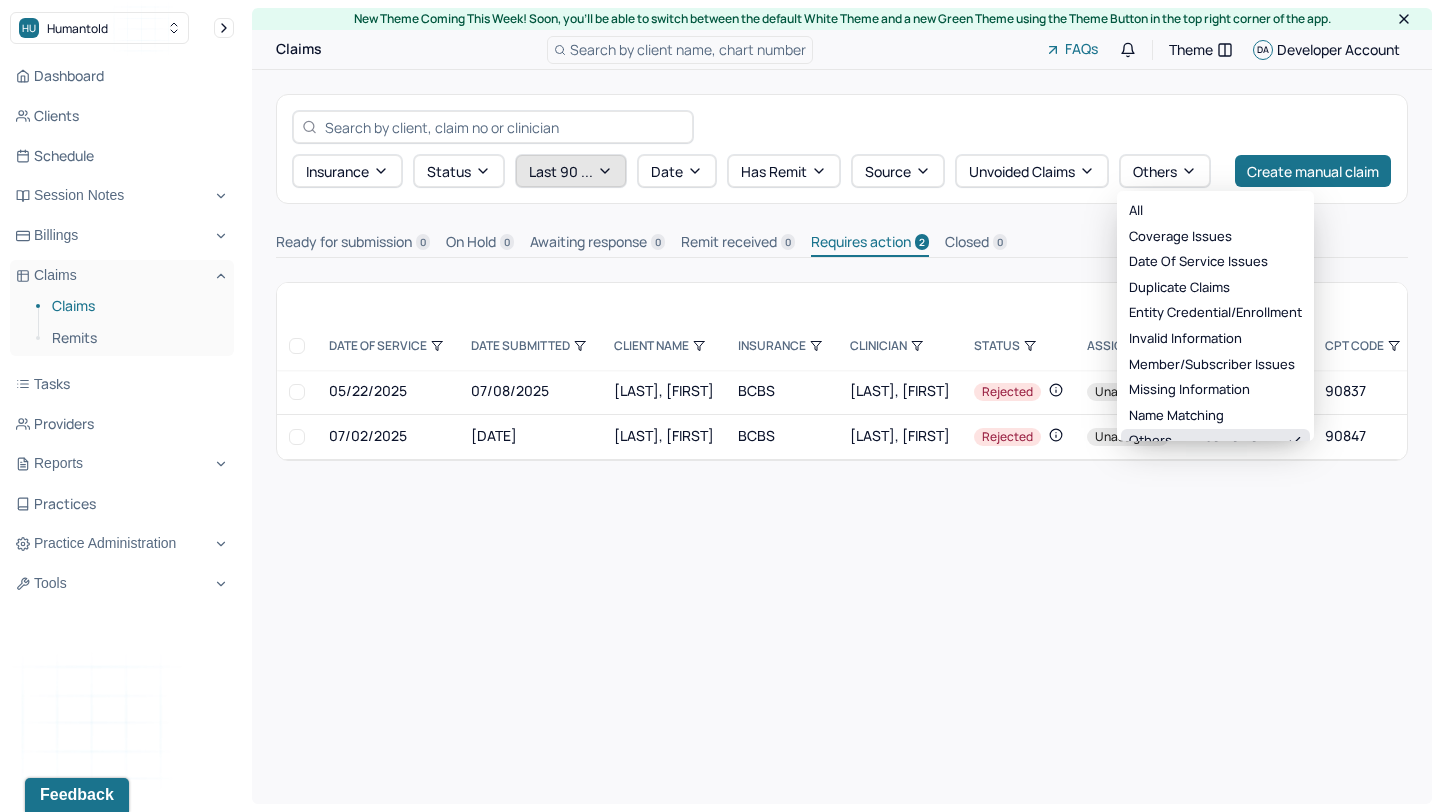 click on "last 90 ..." at bounding box center [571, 171] 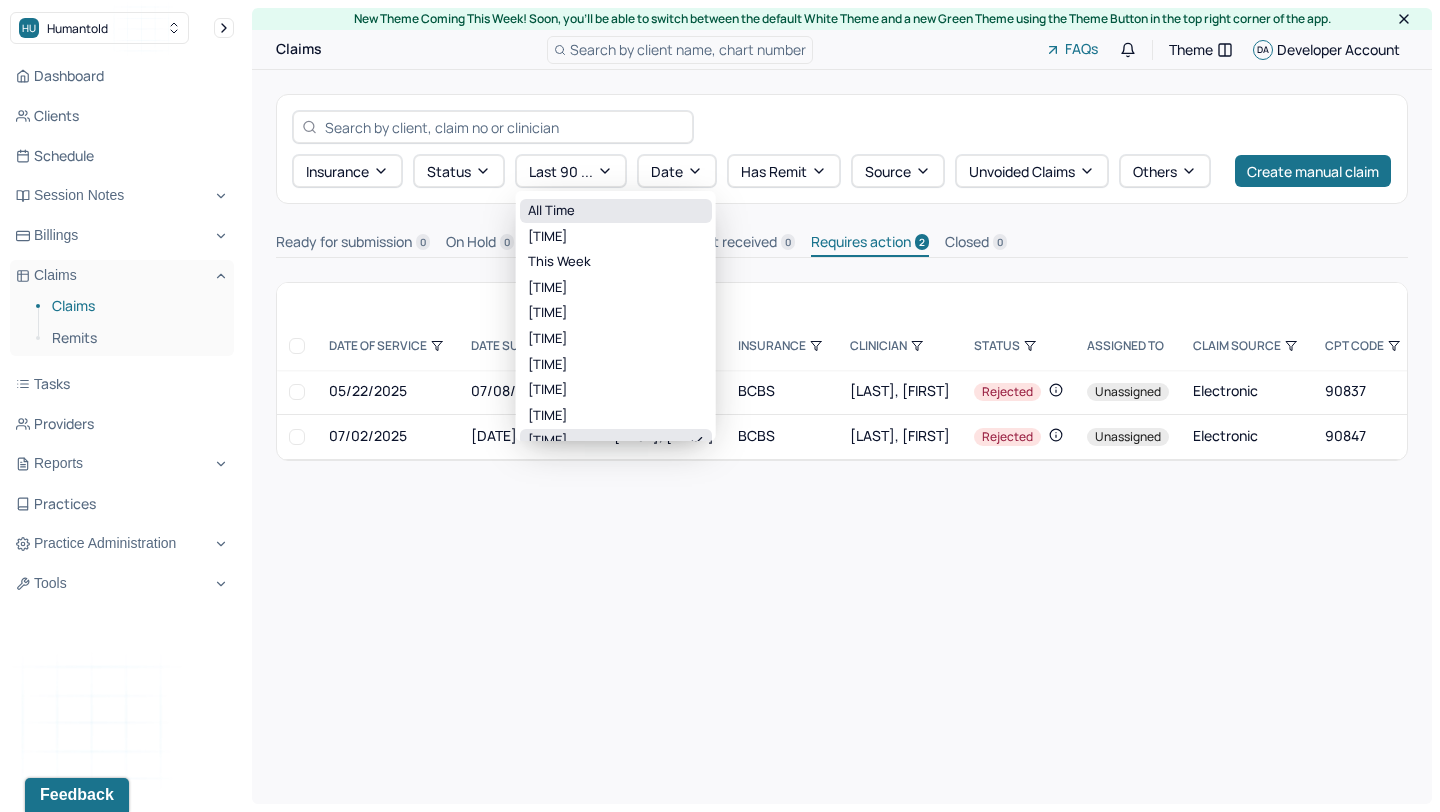 click on "all time" at bounding box center [616, 211] 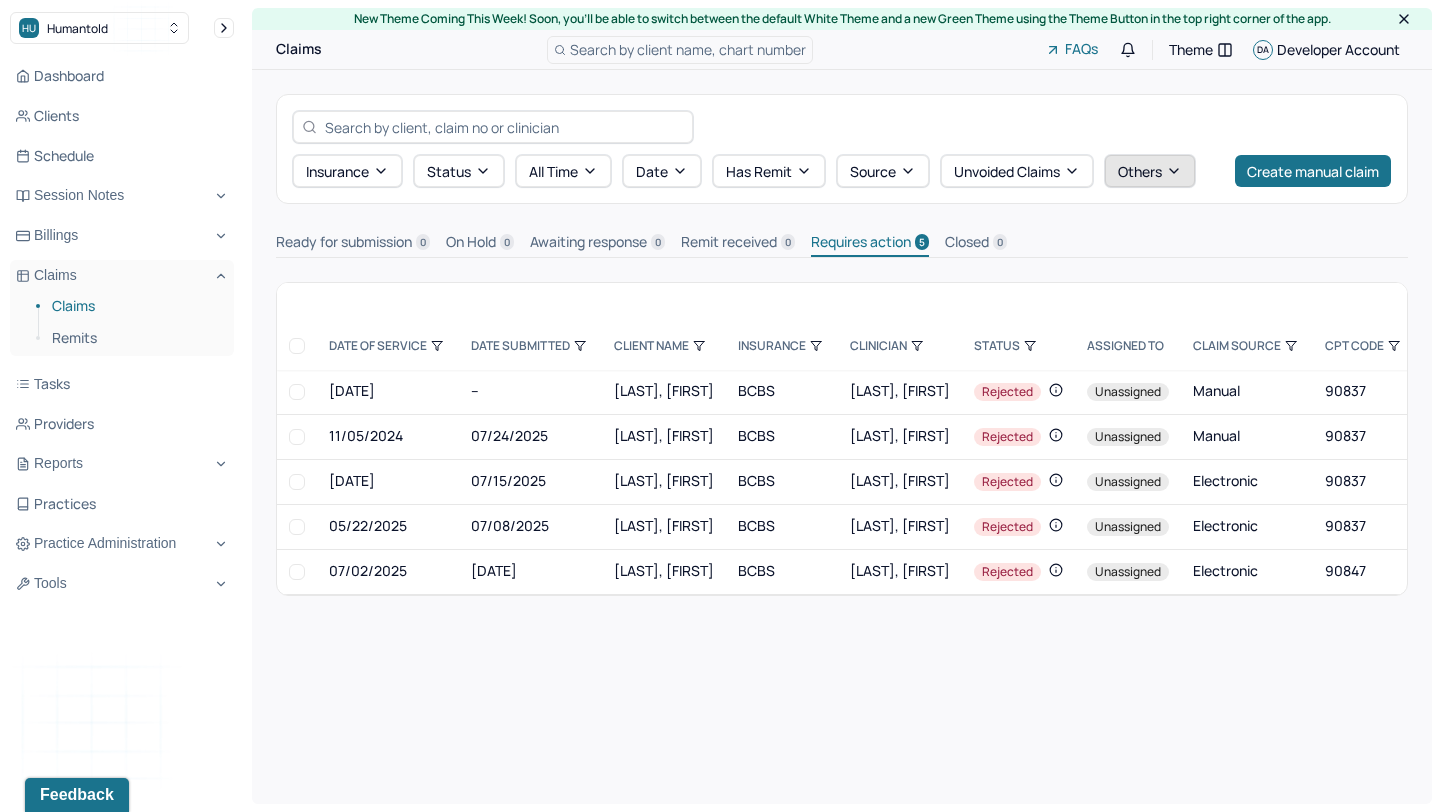 click 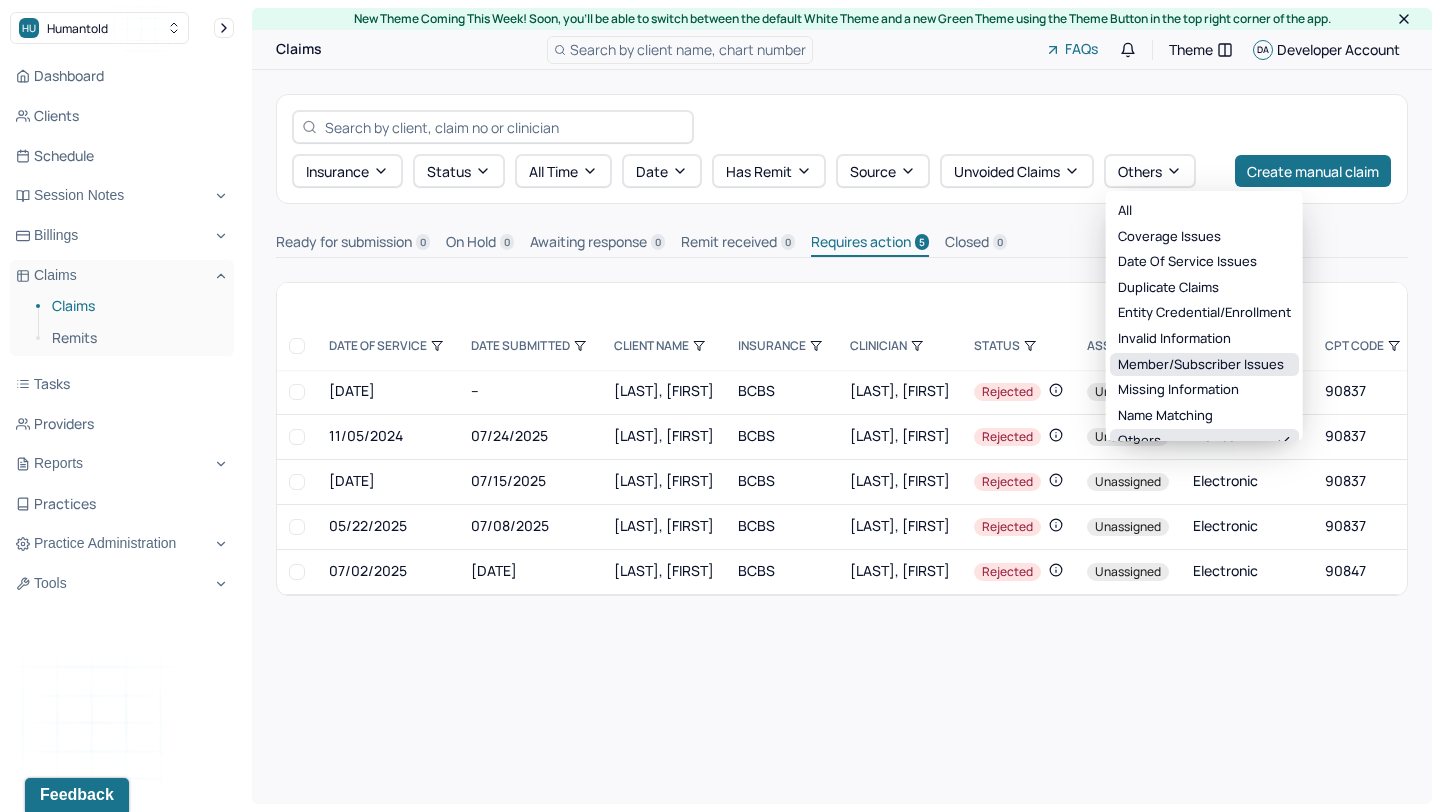 click on "member/subscriber issues" at bounding box center (1204, 365) 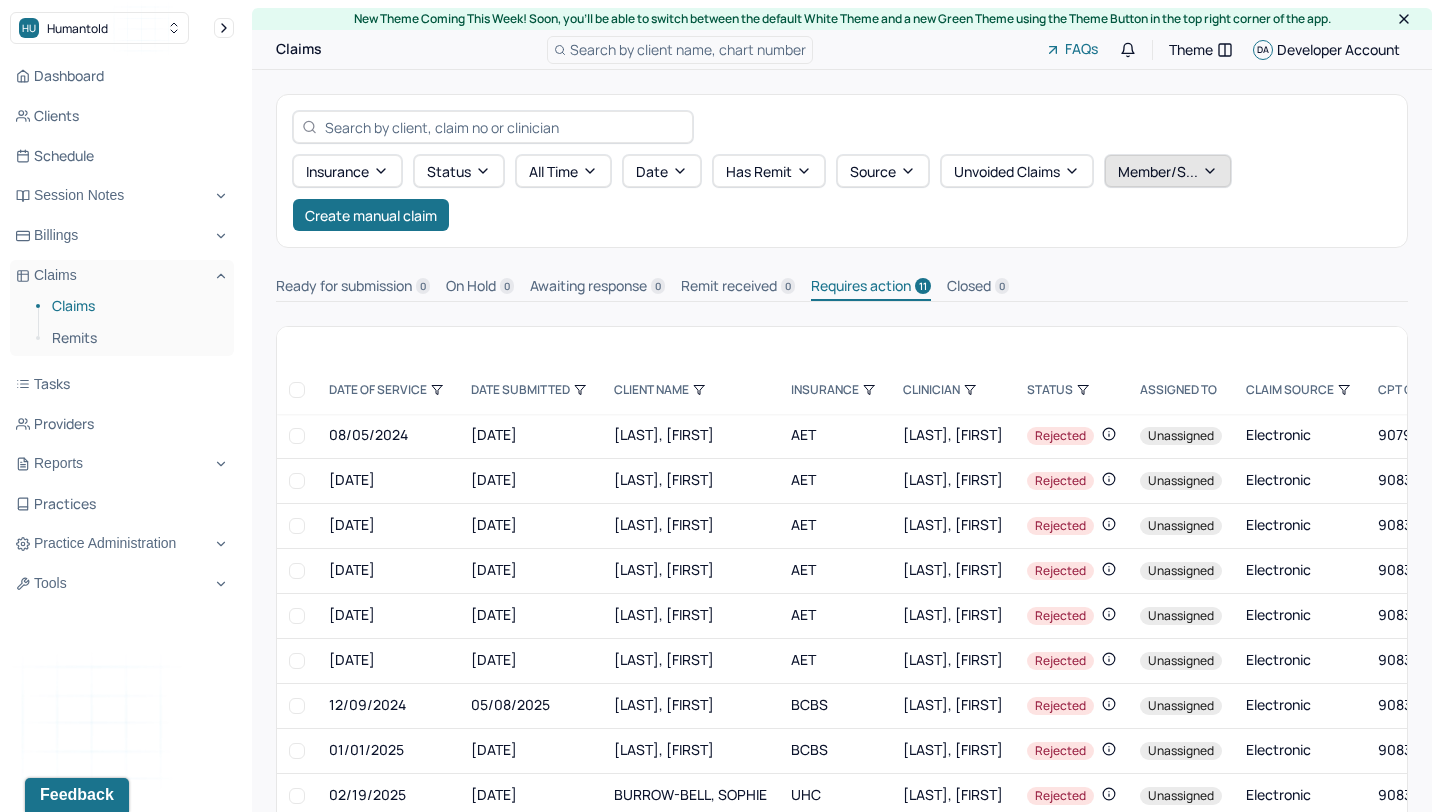 click on "member/s..." at bounding box center [1168, 171] 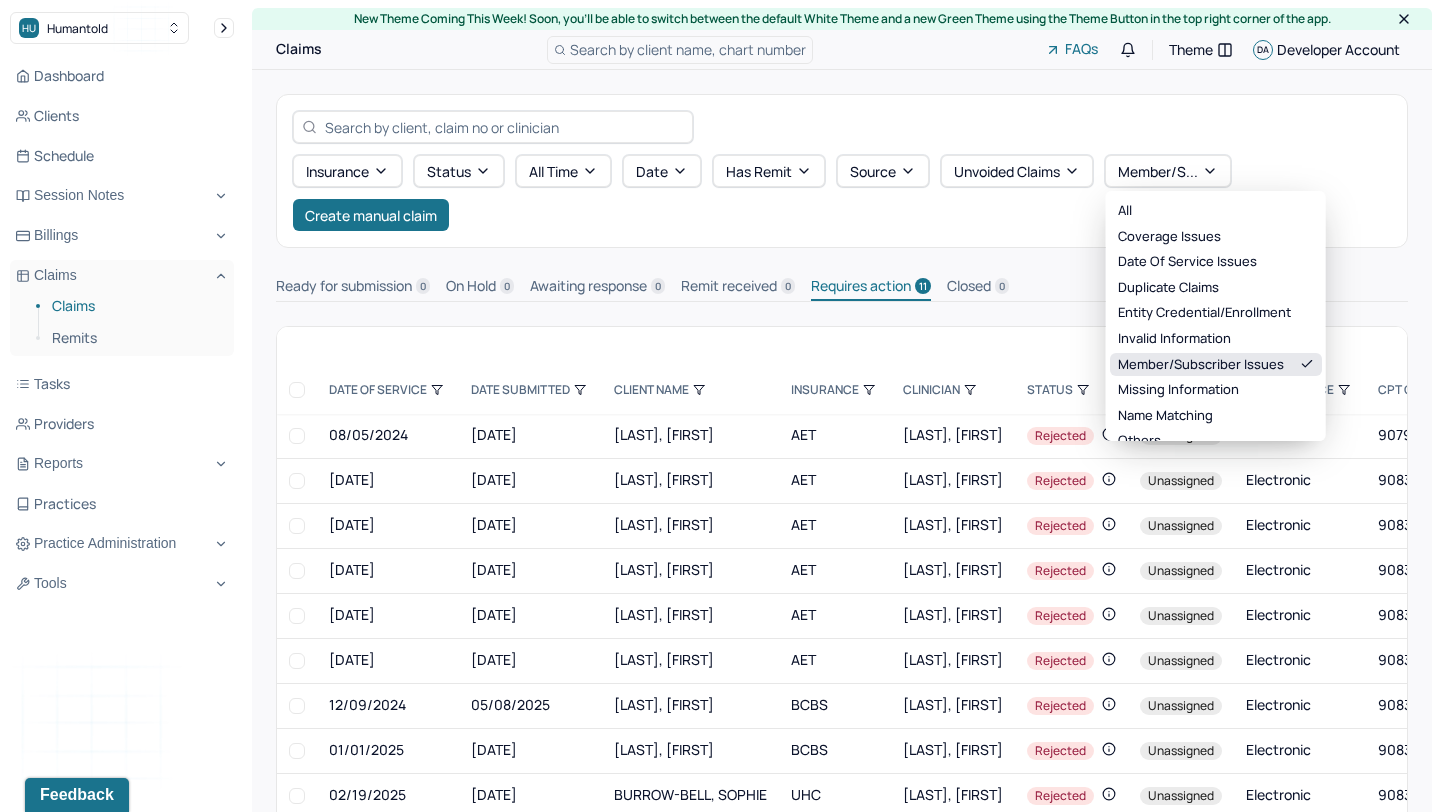 scroll, scrollTop: 45, scrollLeft: 0, axis: vertical 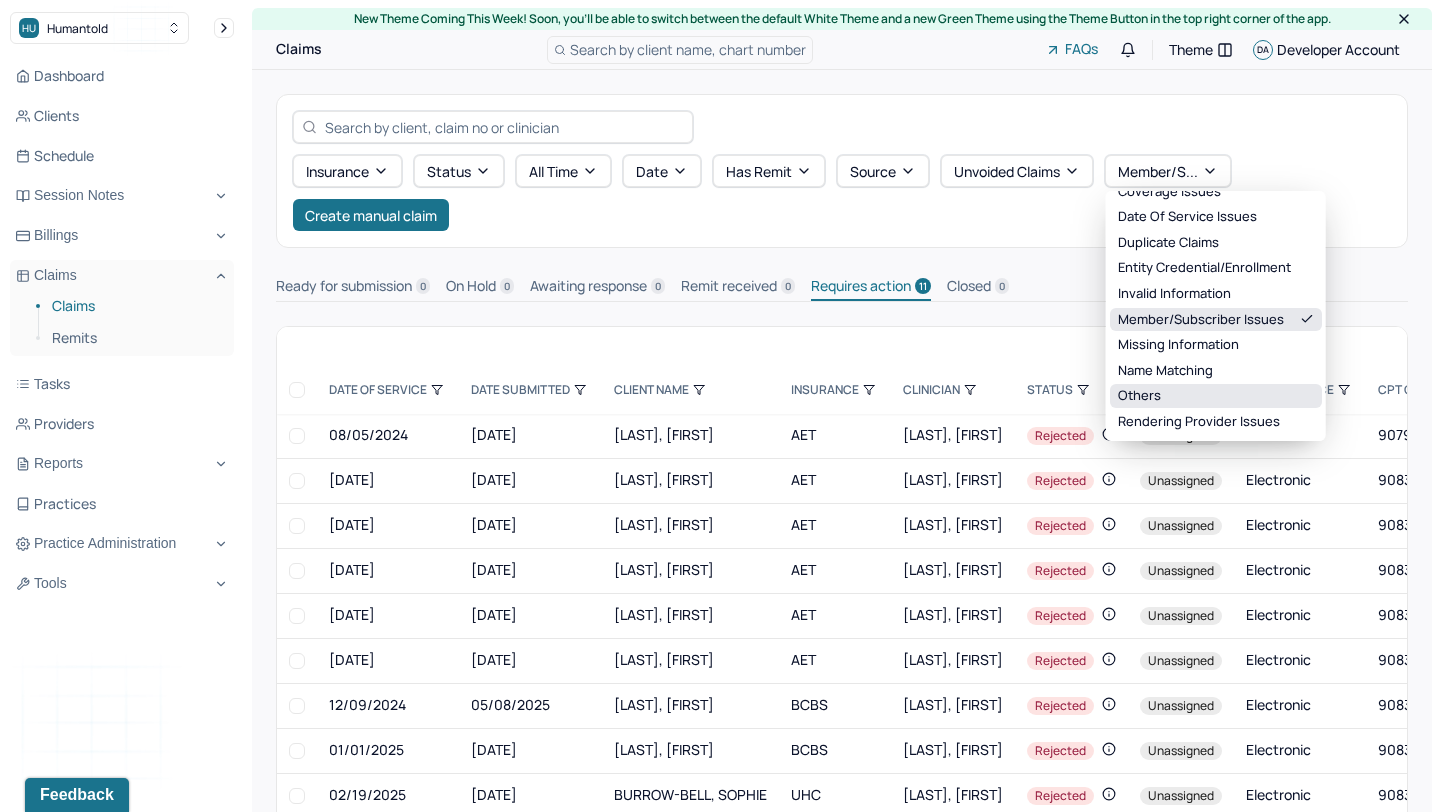 click on "others" at bounding box center [1216, 396] 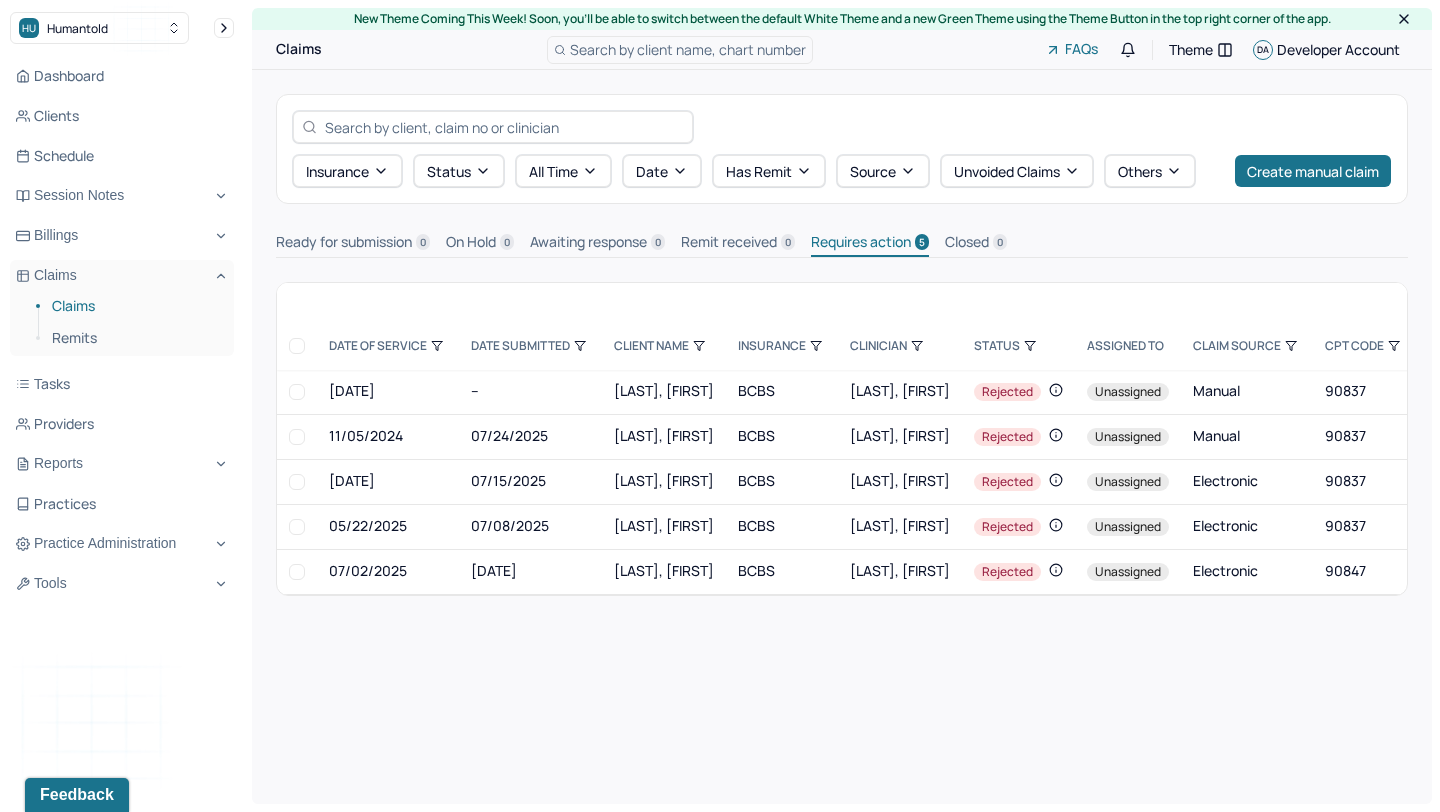 click on "Insurance Status all time Date Has Remit Source Unvoided claims others Create manual claim" at bounding box center (842, 149) 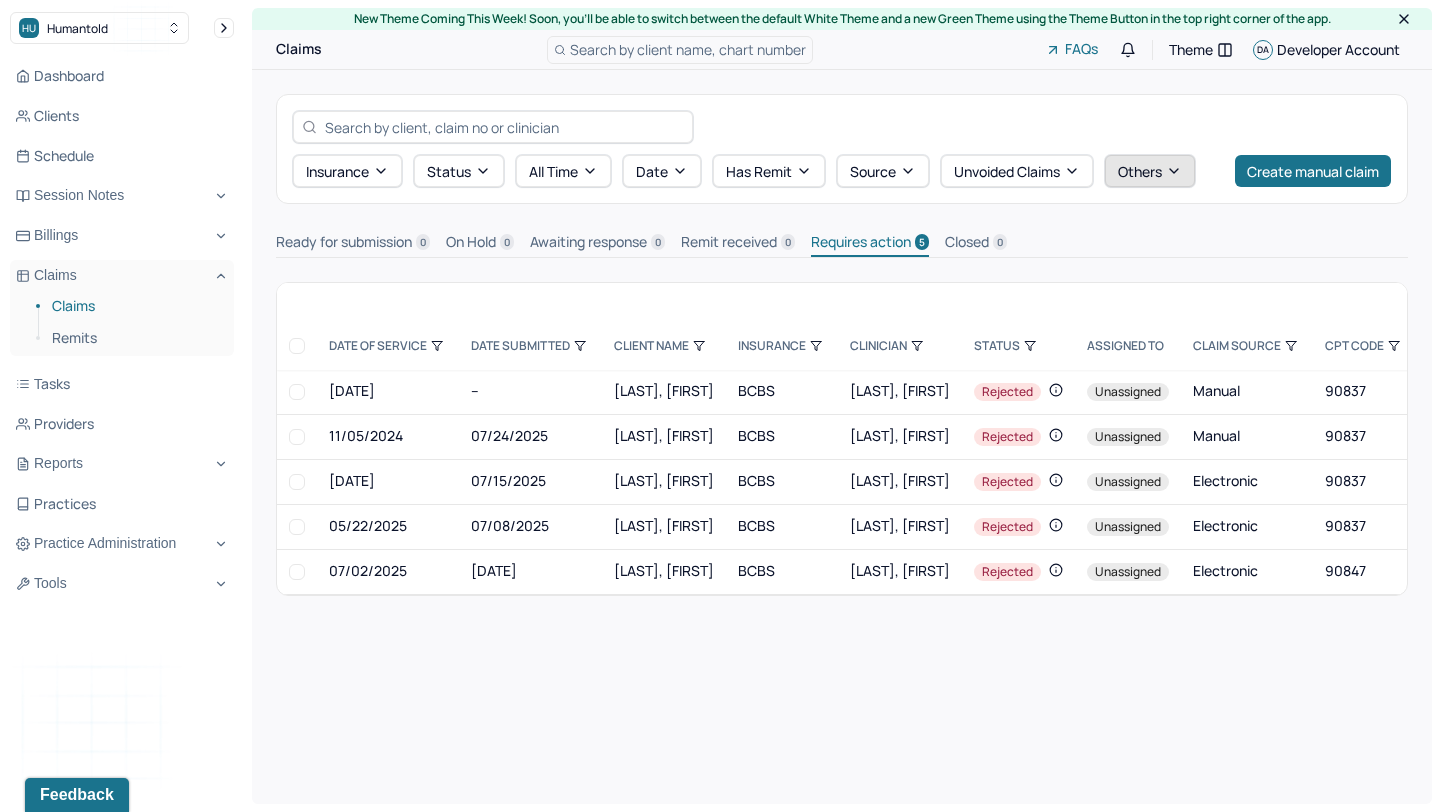 click on "others" at bounding box center [1150, 171] 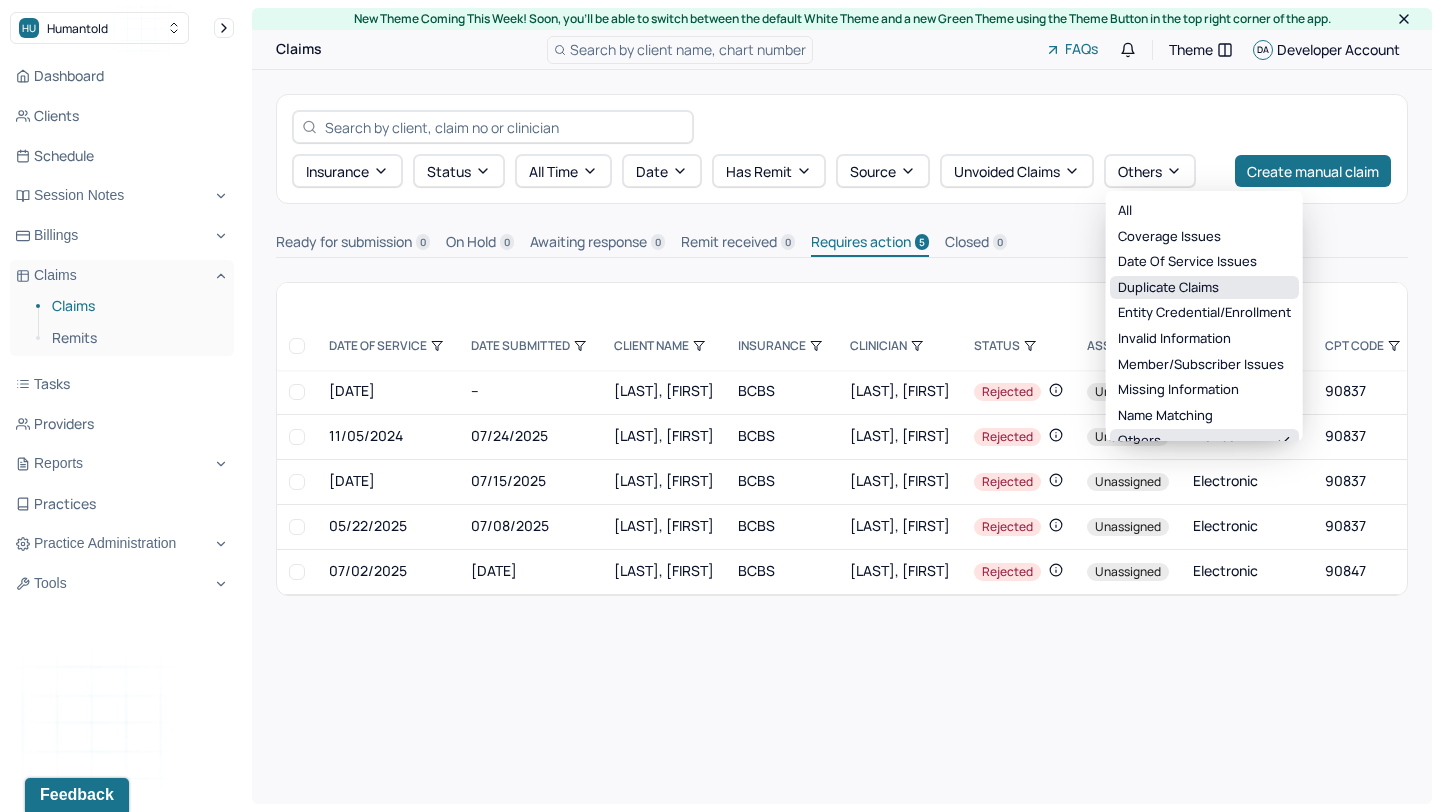scroll, scrollTop: 45, scrollLeft: 0, axis: vertical 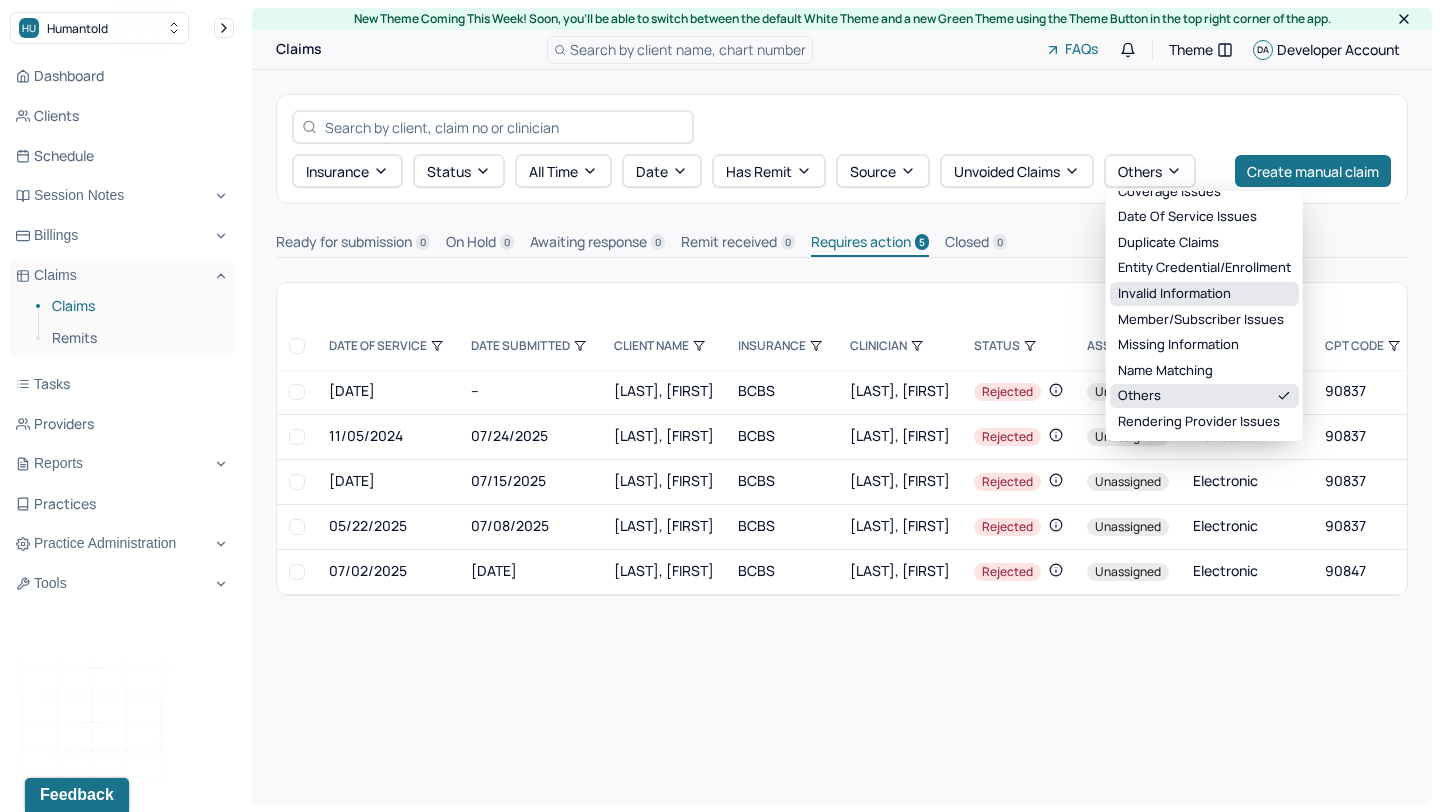 click on "invalid information" at bounding box center [1204, 294] 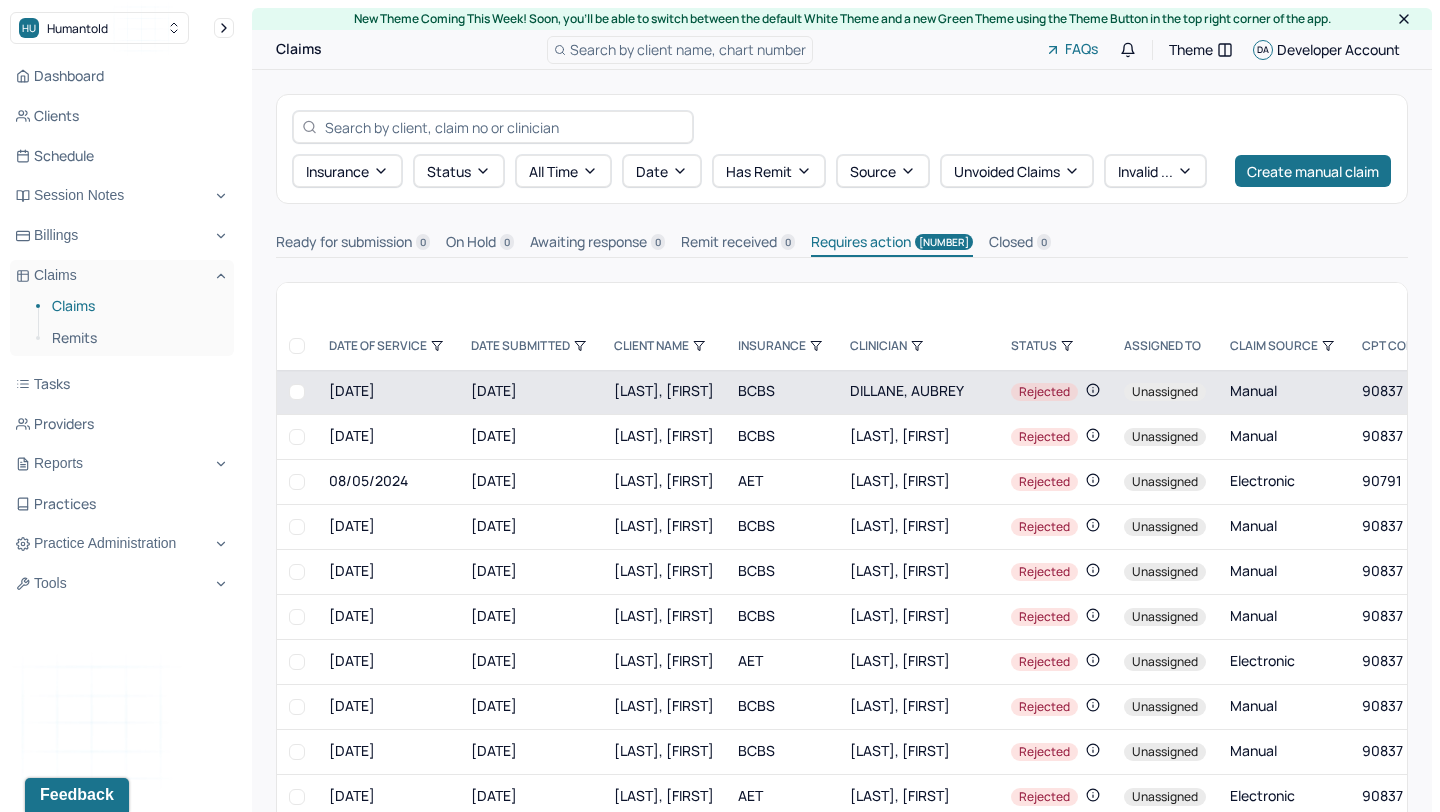 click on "rejected" at bounding box center [1055, 392] 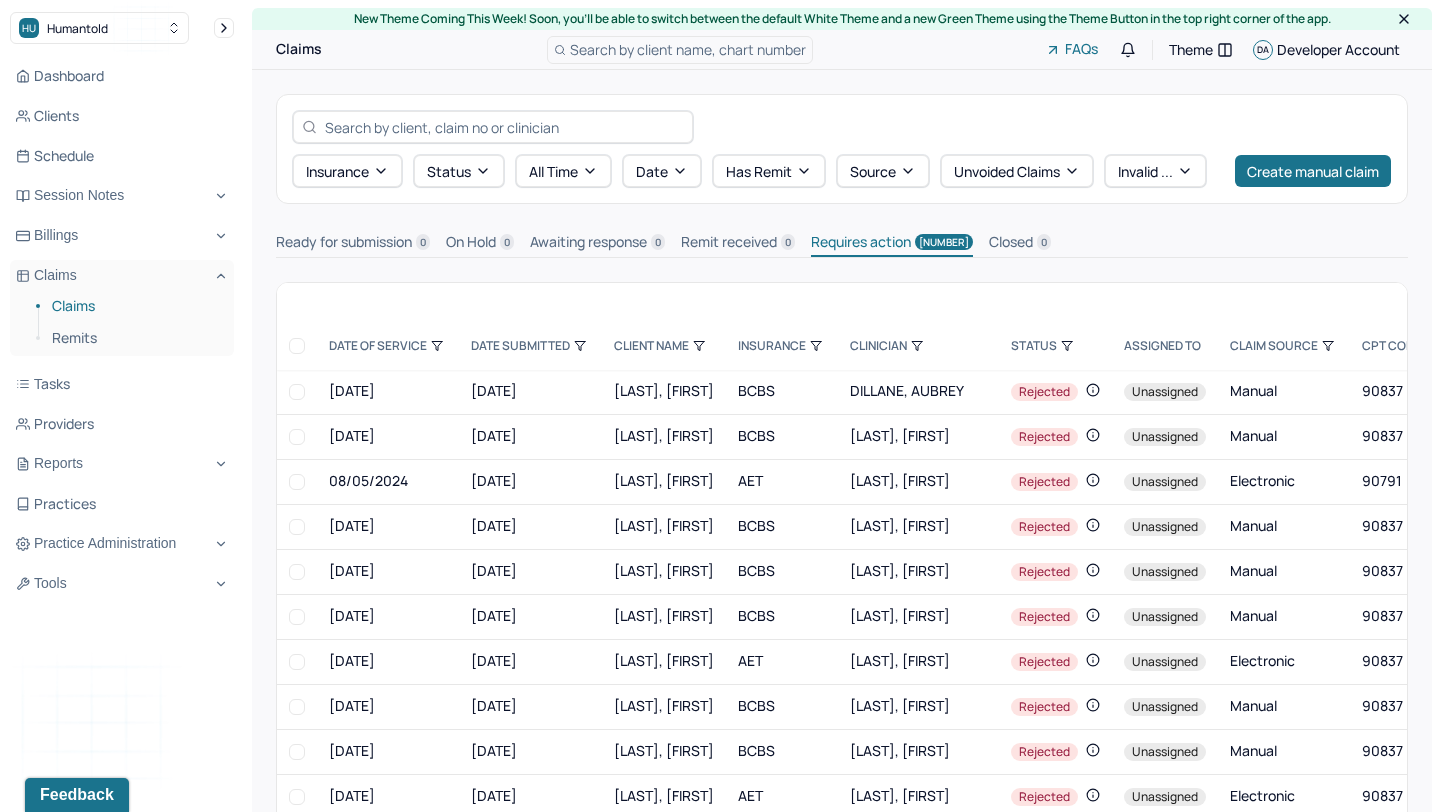 click on "invalid ..." at bounding box center [1155, 171] 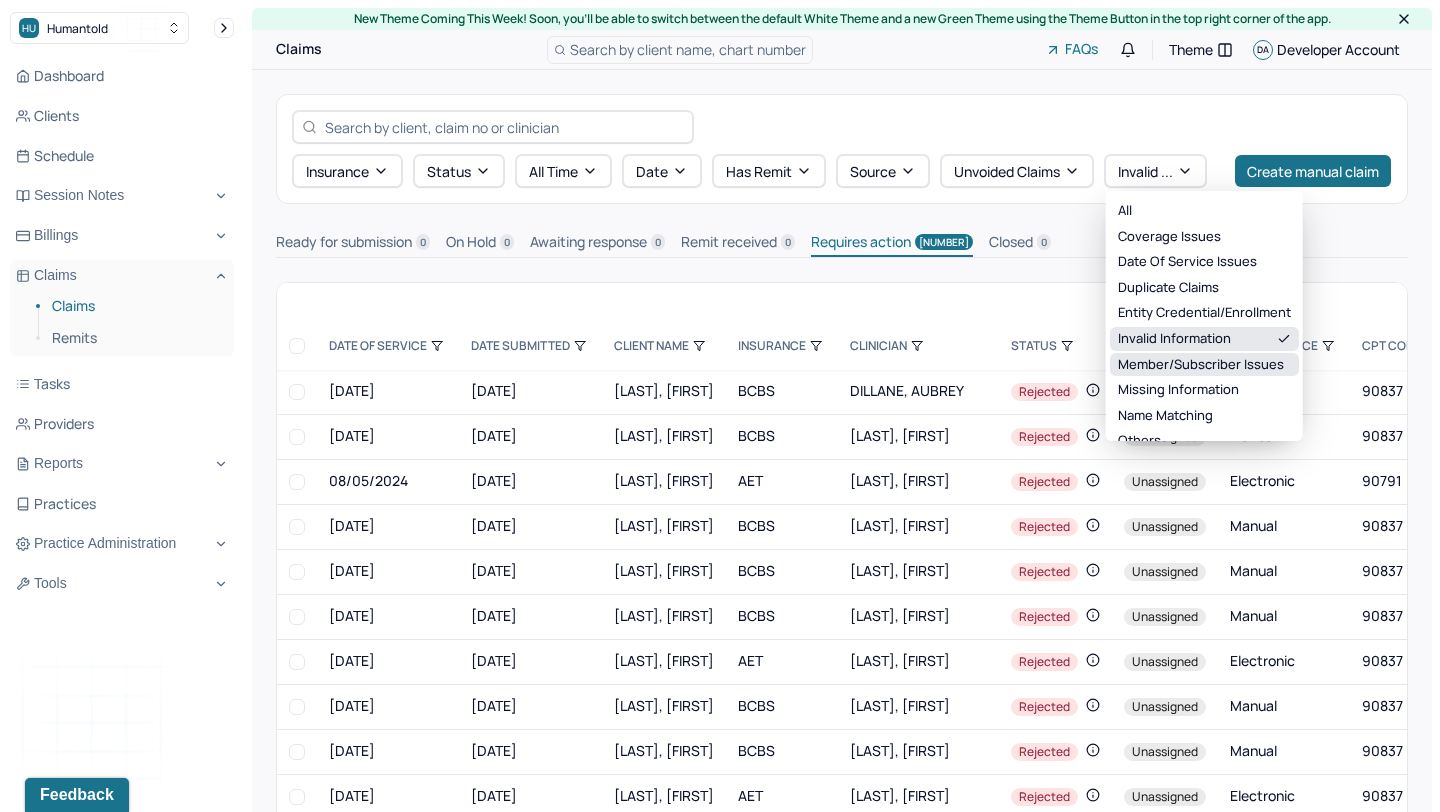 scroll, scrollTop: 11, scrollLeft: 0, axis: vertical 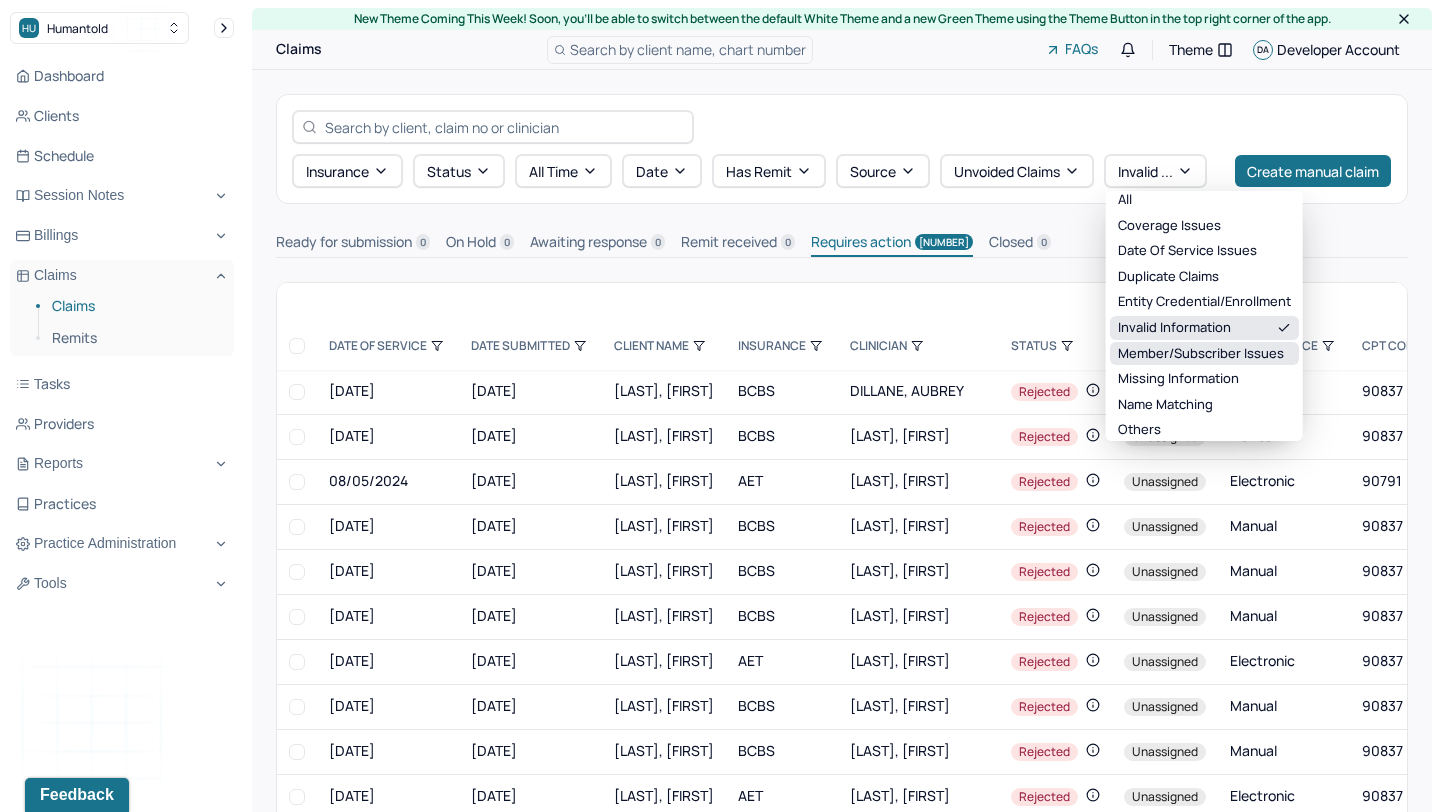 click on "member/subscriber issues" at bounding box center [1204, 354] 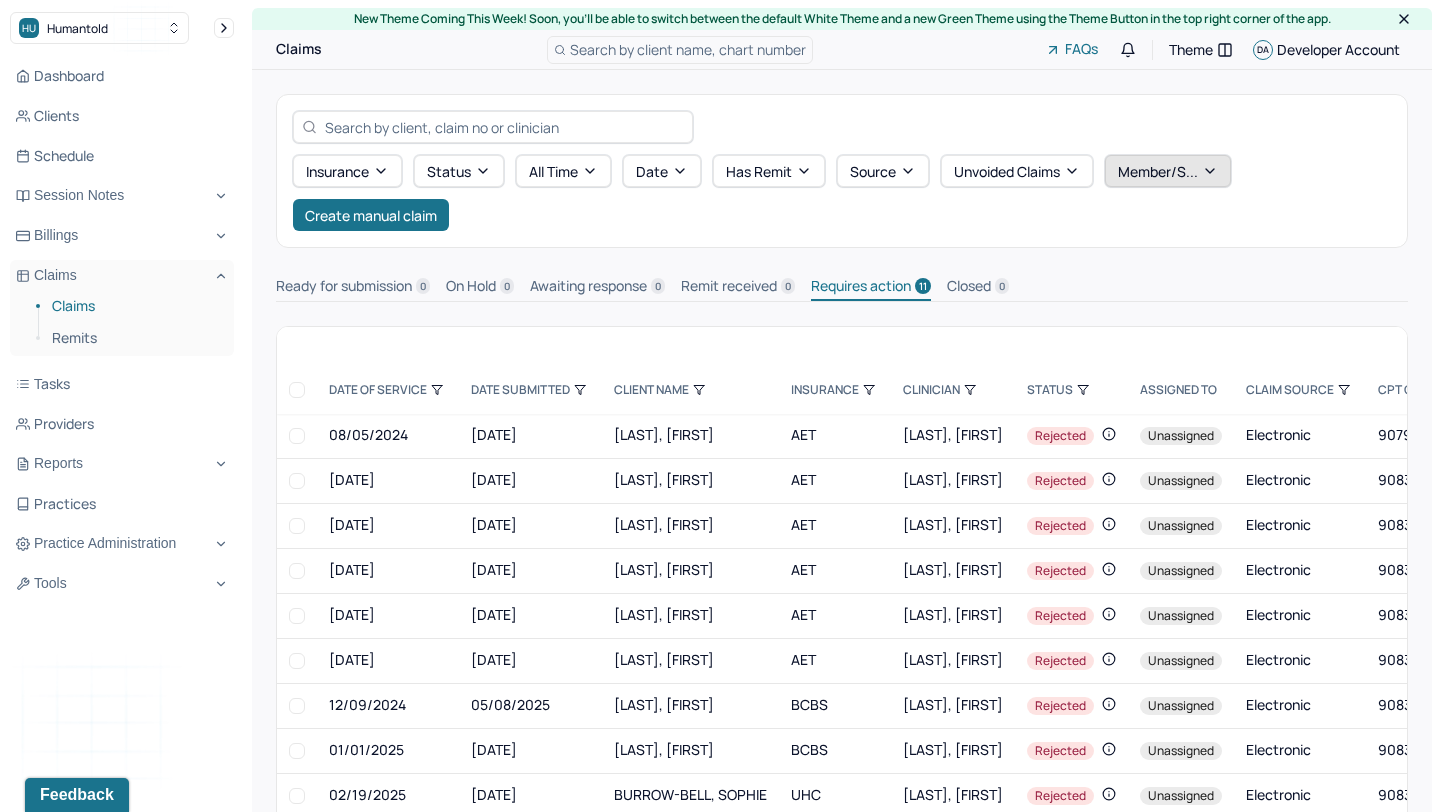 click on "member/s..." at bounding box center [1168, 171] 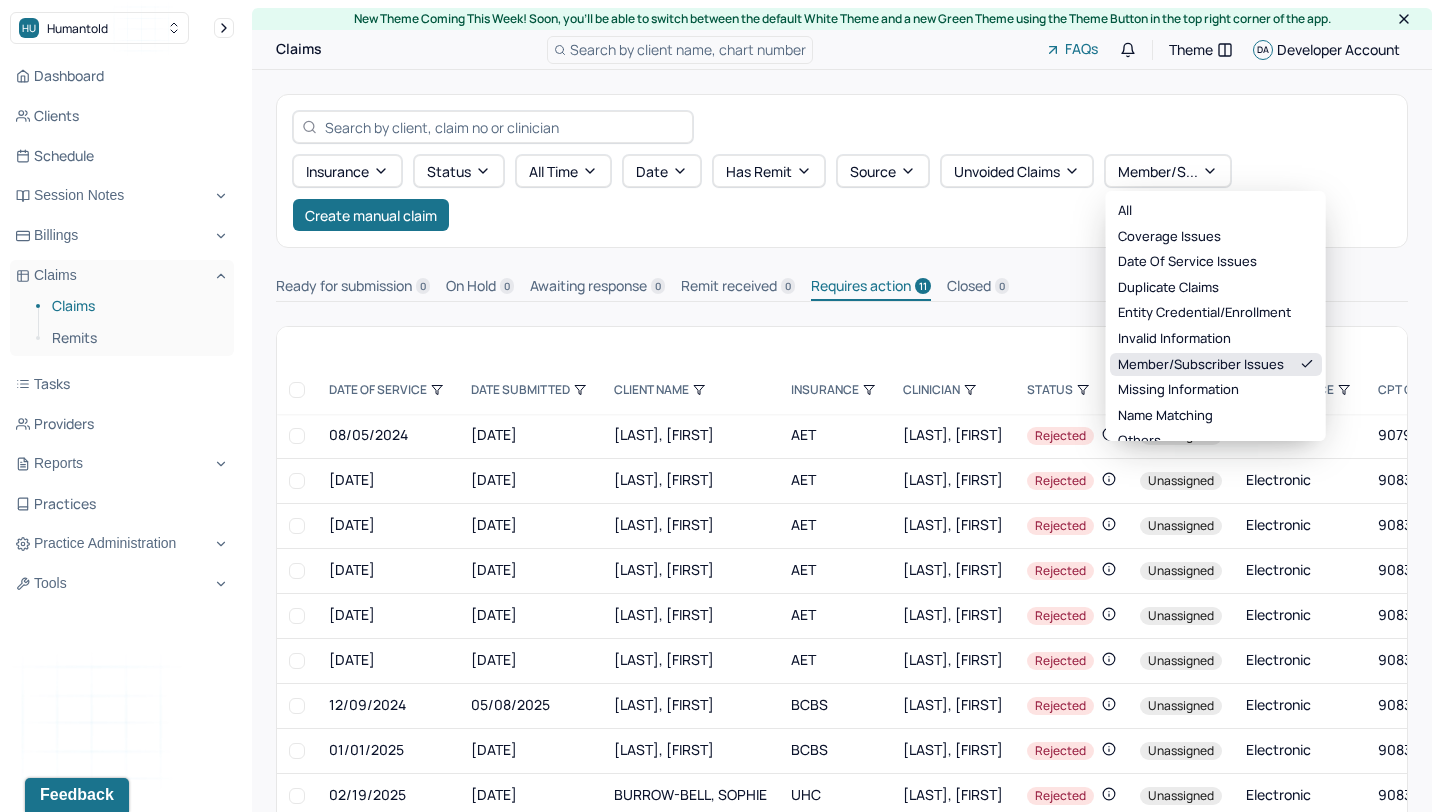 scroll, scrollTop: 12, scrollLeft: 0, axis: vertical 